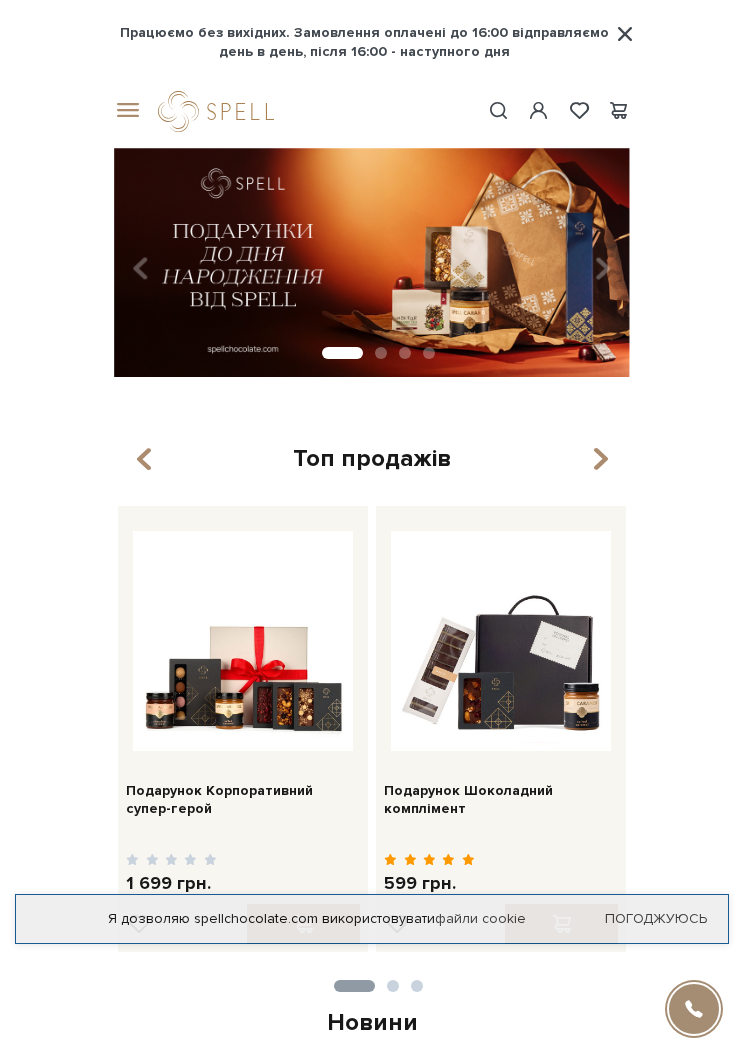 scroll, scrollTop: 0, scrollLeft: 0, axis: both 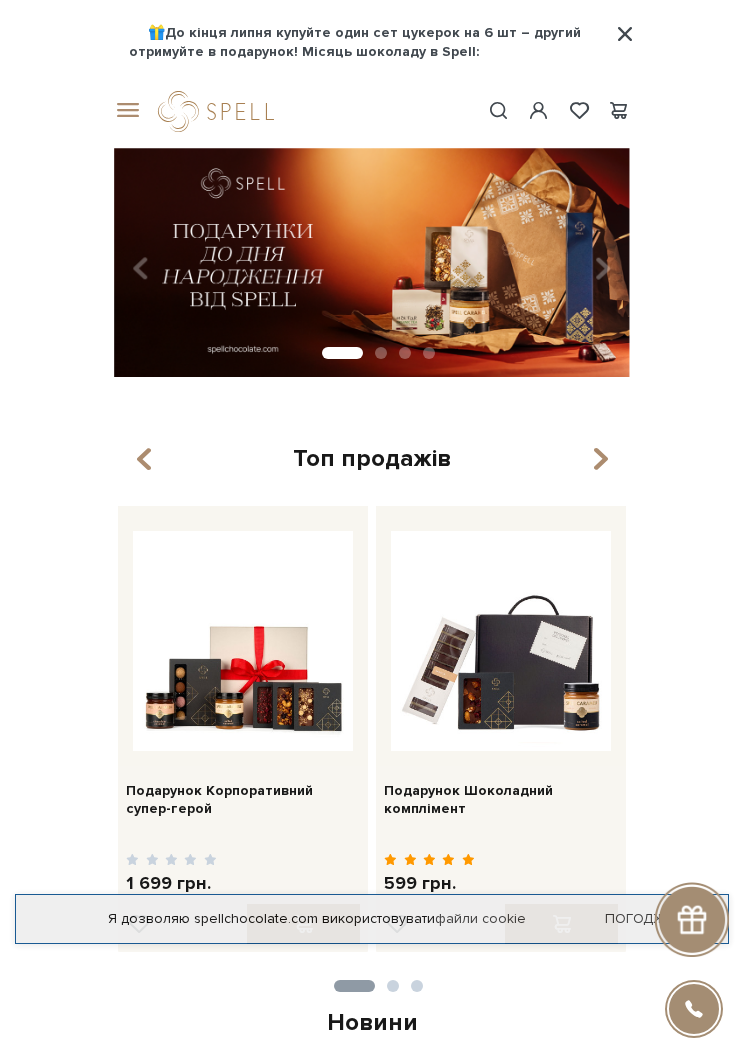 click on "Погоджуюсь" at bounding box center (656, 919) 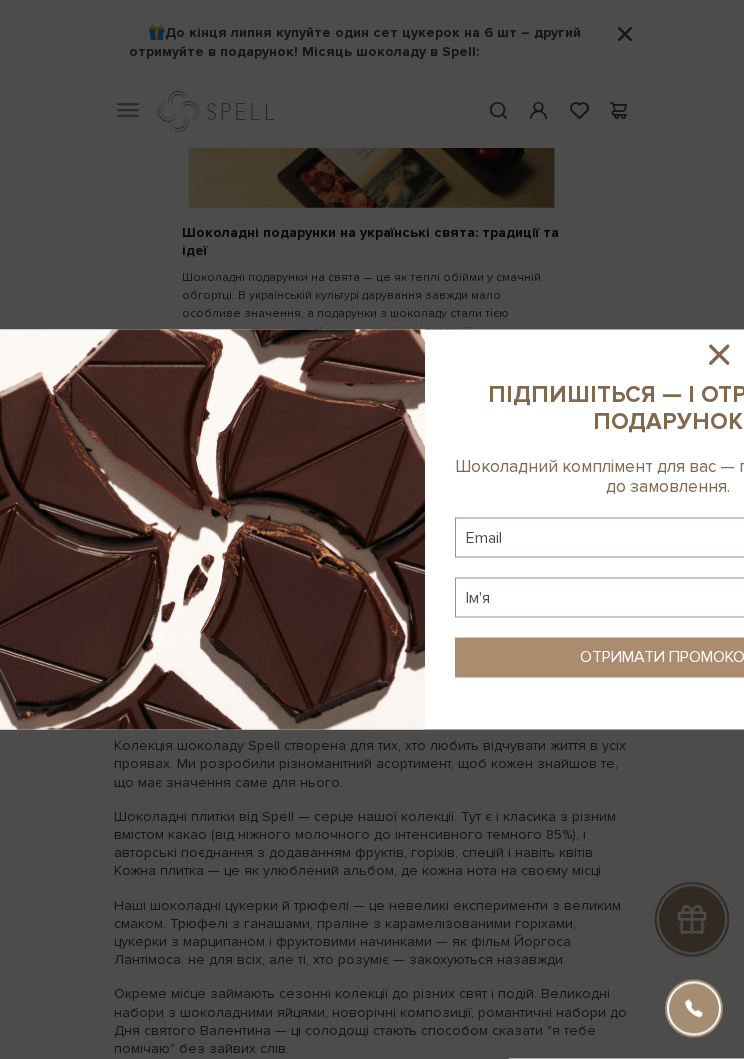 click 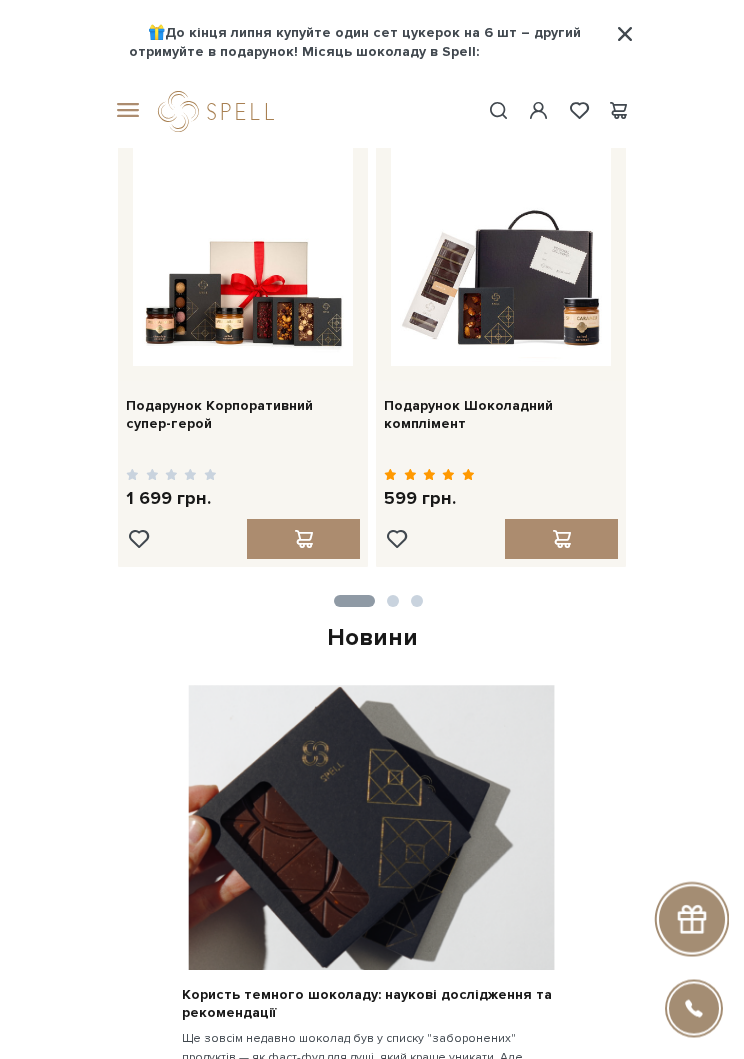 scroll, scrollTop: 385, scrollLeft: 0, axis: vertical 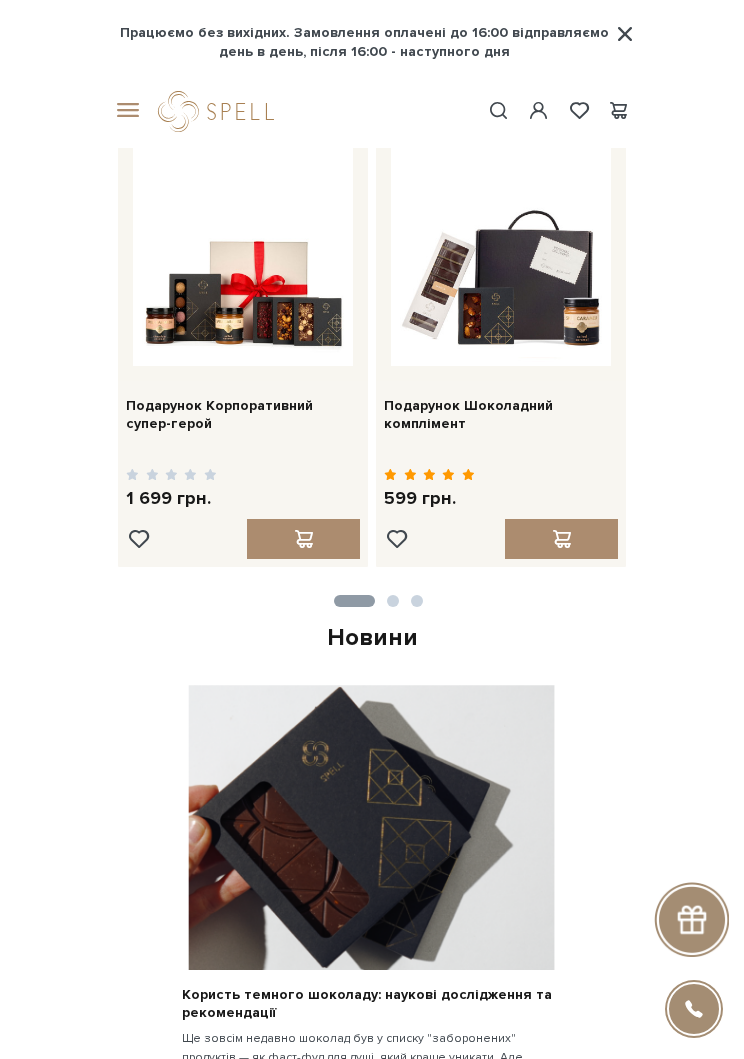 click at bounding box center [124, 111] 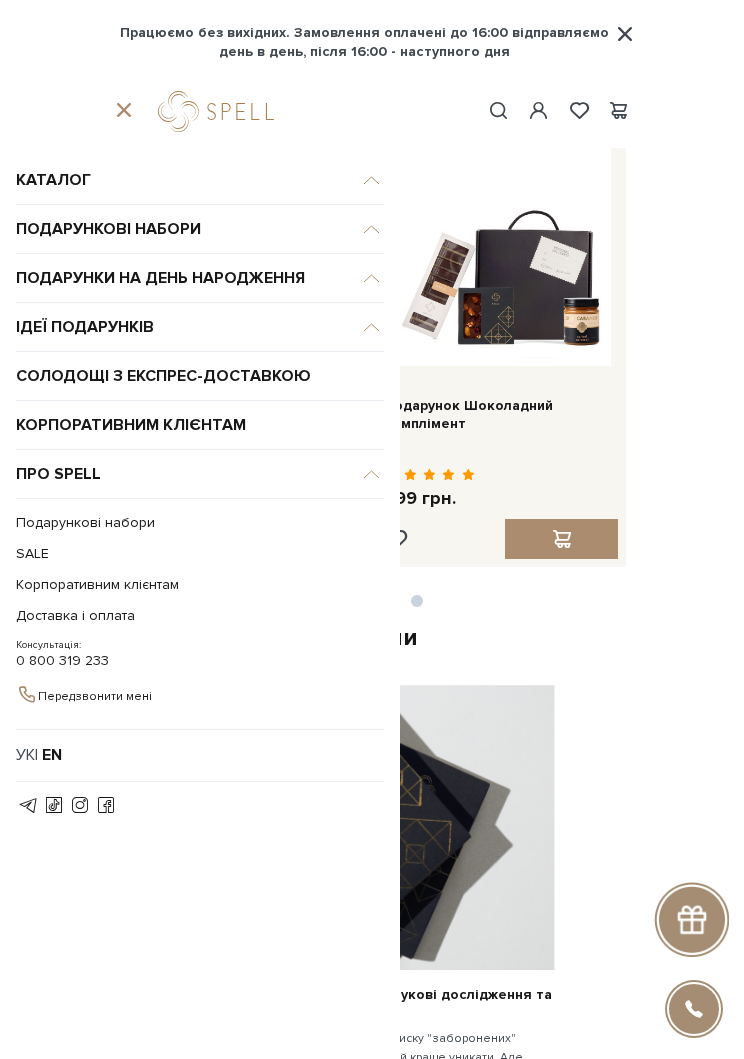 click on "Каталог" at bounding box center [200, 180] 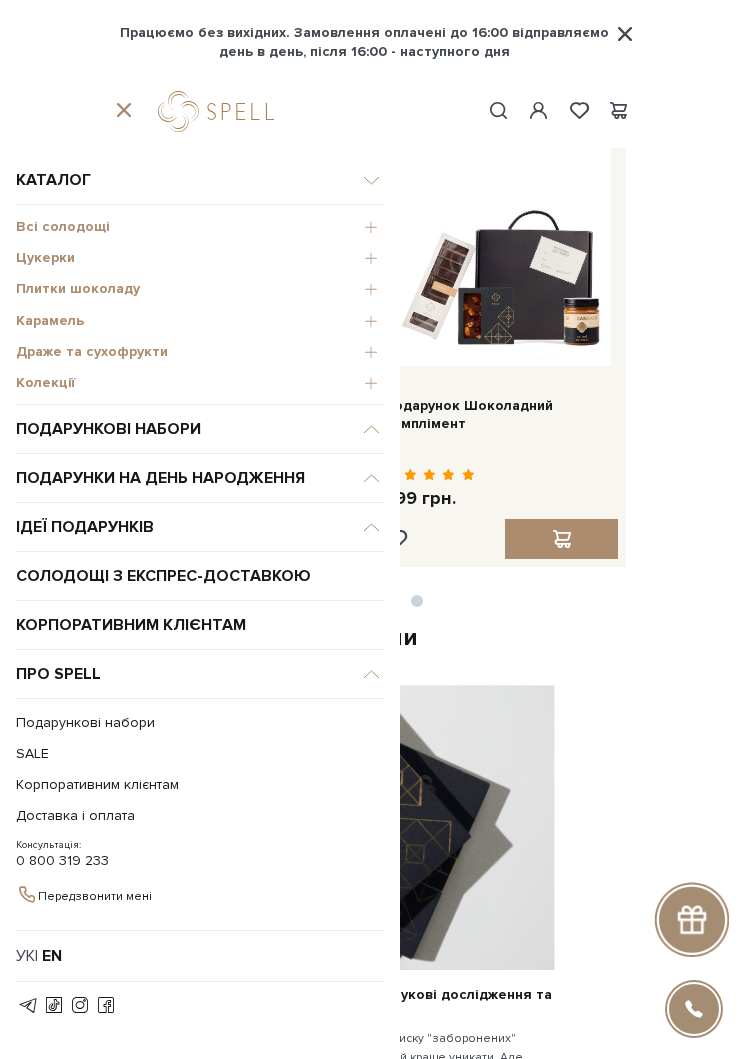 click on "Цукерки" at bounding box center (200, 258) 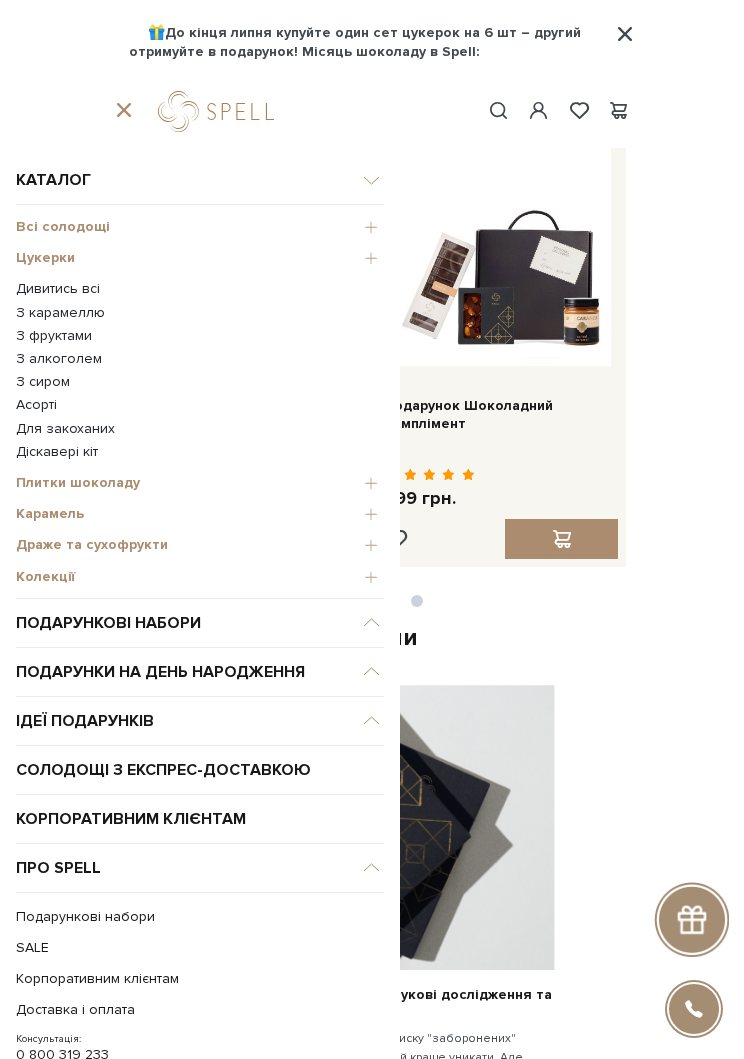 click on "Всі солодощі" at bounding box center (200, 227) 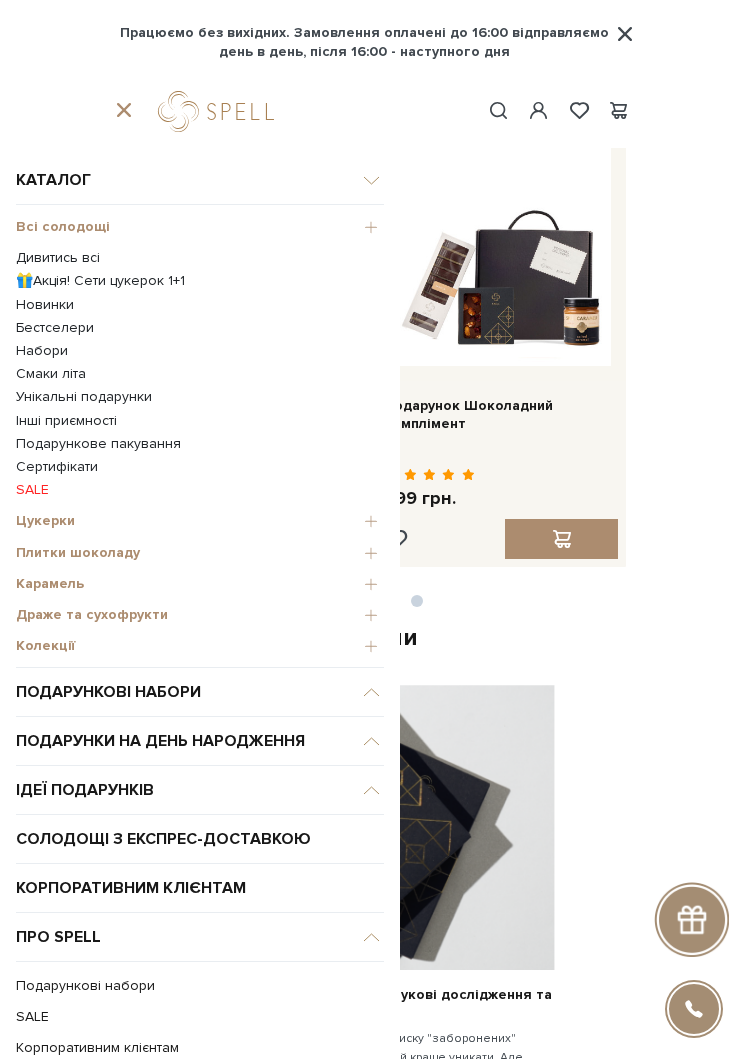 click on "Дивитись всі" at bounding box center [200, 258] 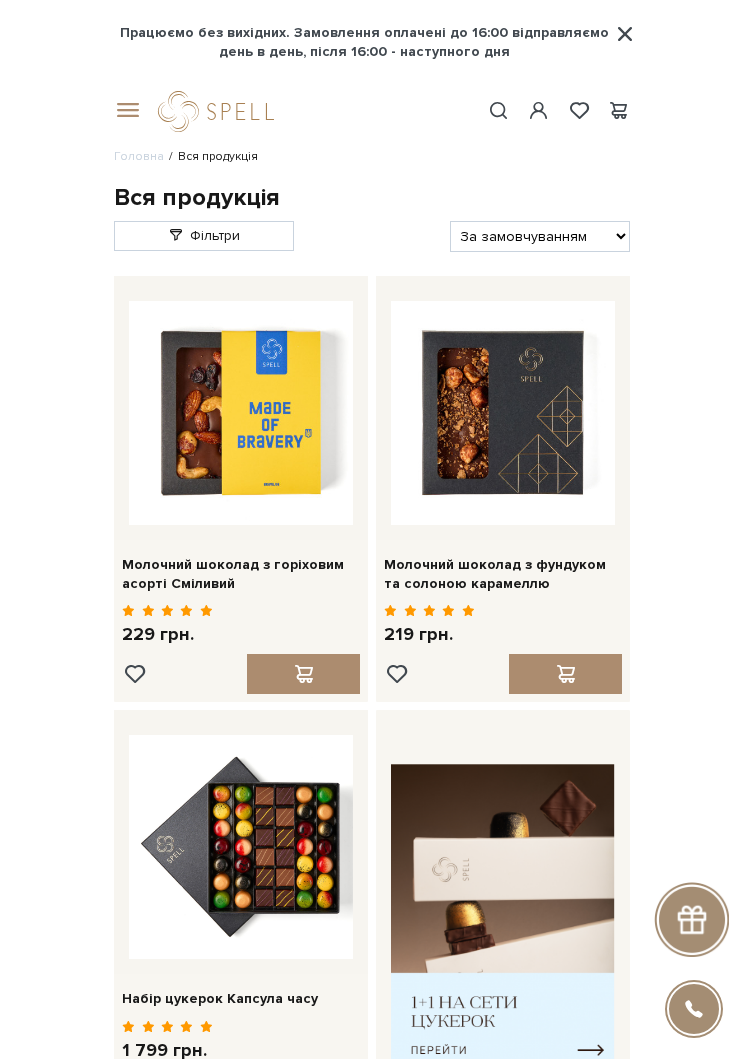 scroll, scrollTop: 0, scrollLeft: 0, axis: both 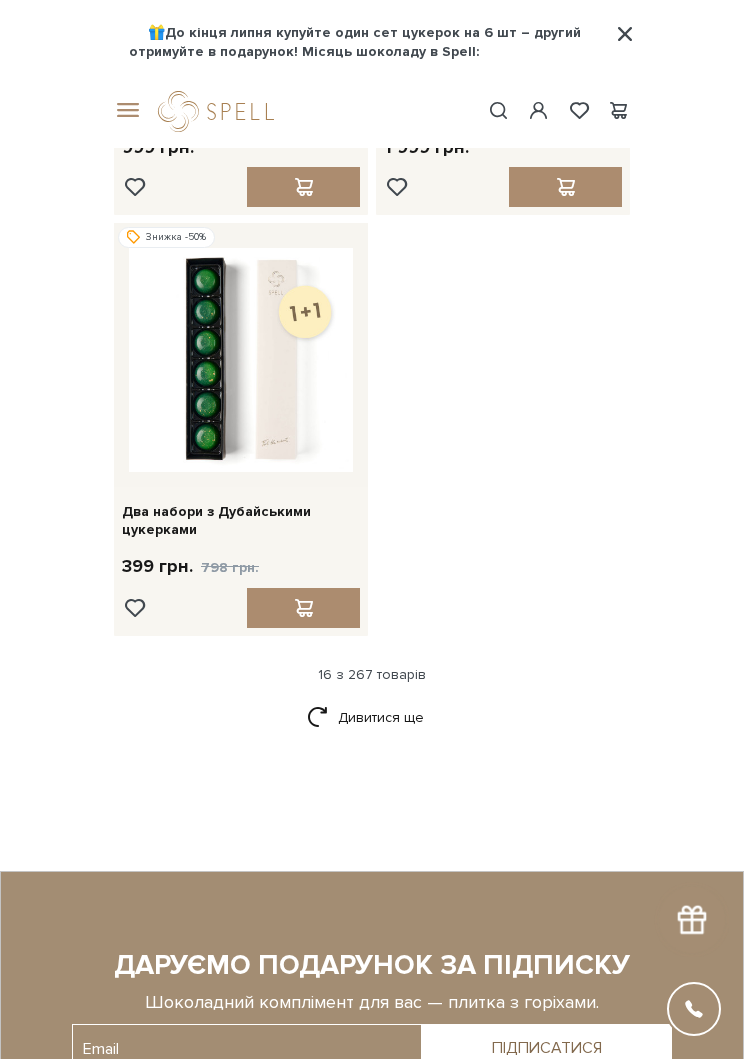 click at bounding box center (303, 608) 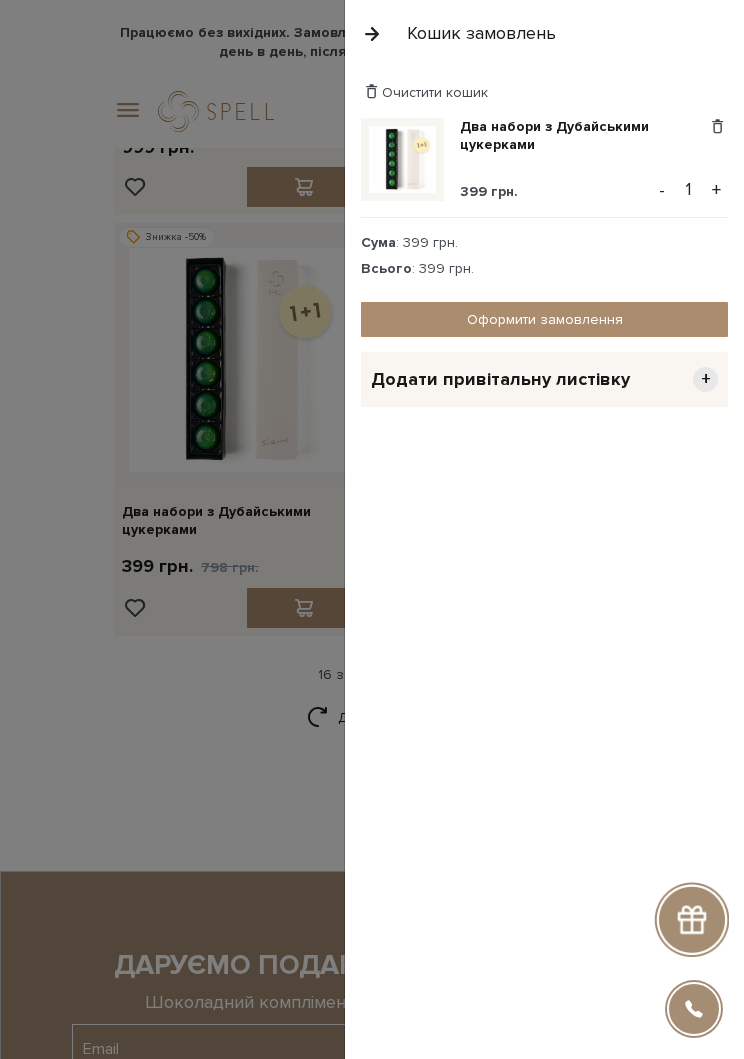 click at bounding box center [372, 33] 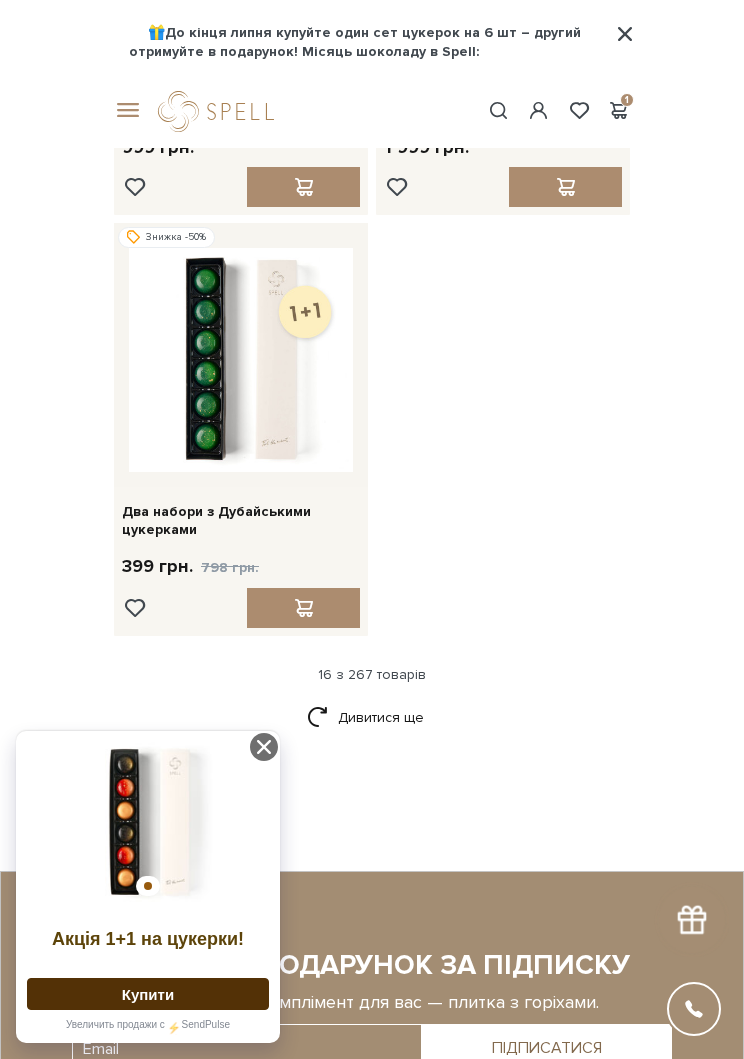 click at bounding box center [303, 608] 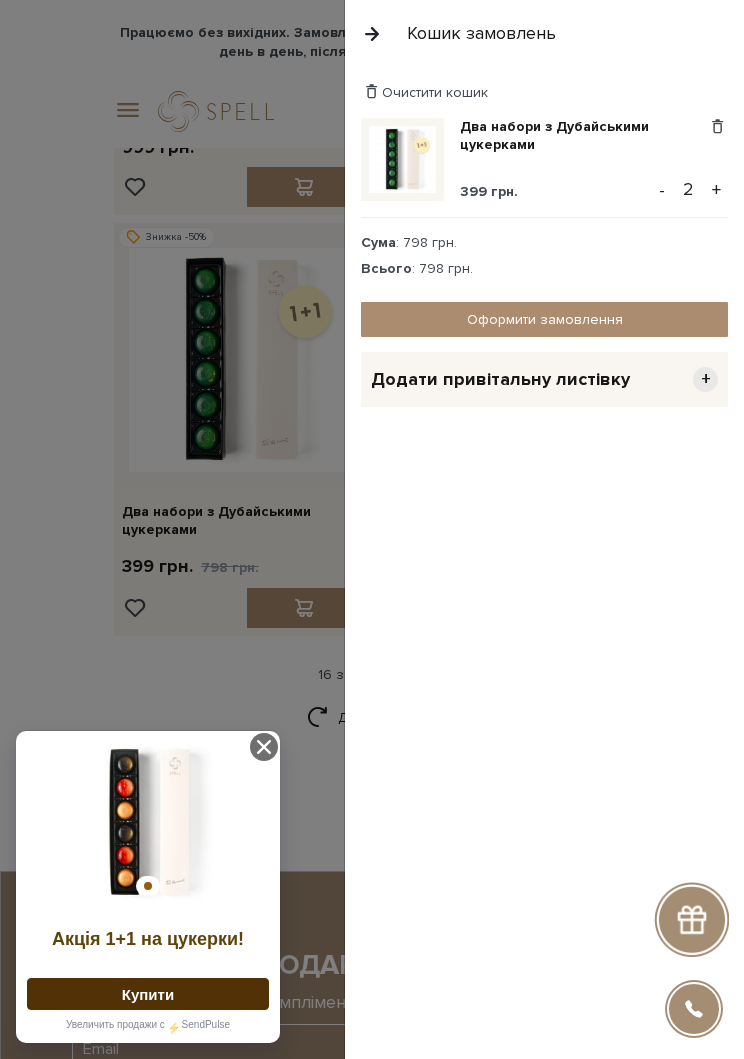 click at bounding box center (372, 33) 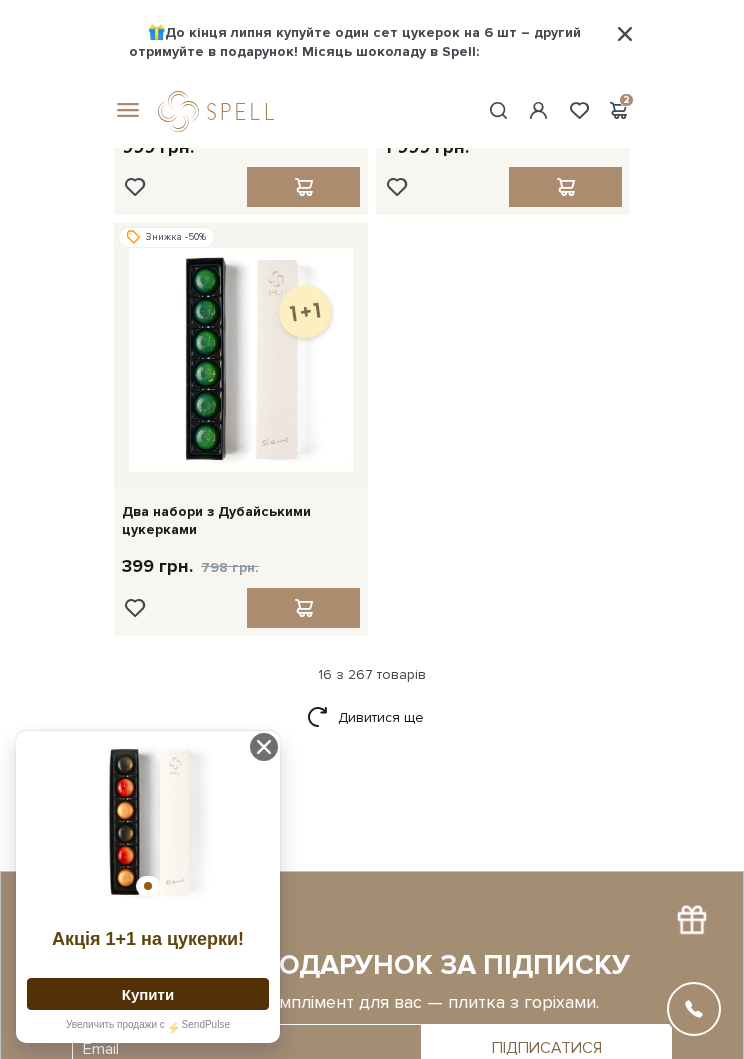 click on "Фільтр
1
-  7,0 тис.
грн.
Ціна
від
1
до
6999
1  2 тис. 4 тис. 5 тис. 7 тис.
Виберіть фільтри
Дизайн упаковки
8" at bounding box center [372, -1170] 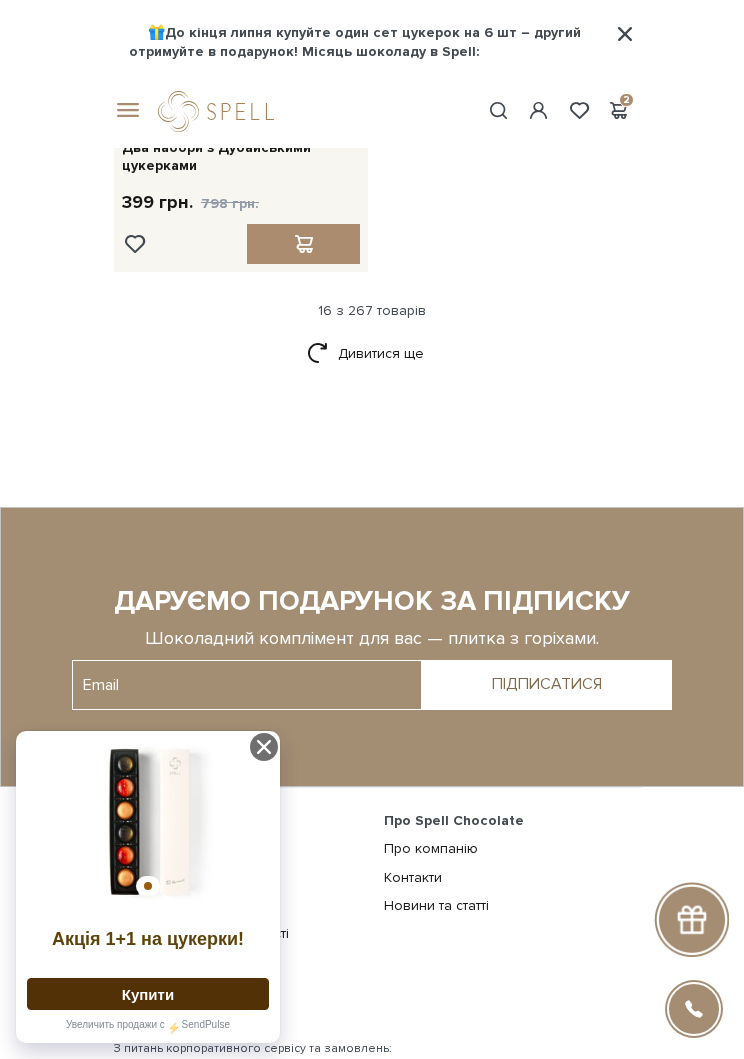 scroll, scrollTop: 3765, scrollLeft: 0, axis: vertical 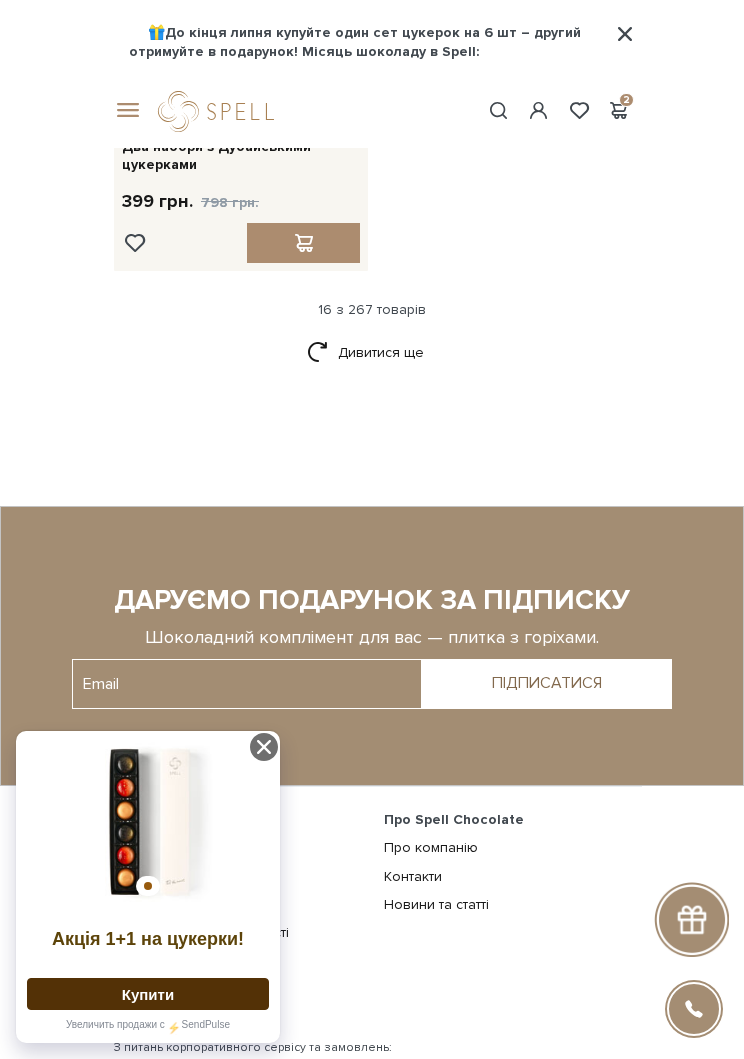 click on "Дивитися ще" at bounding box center (372, 352) 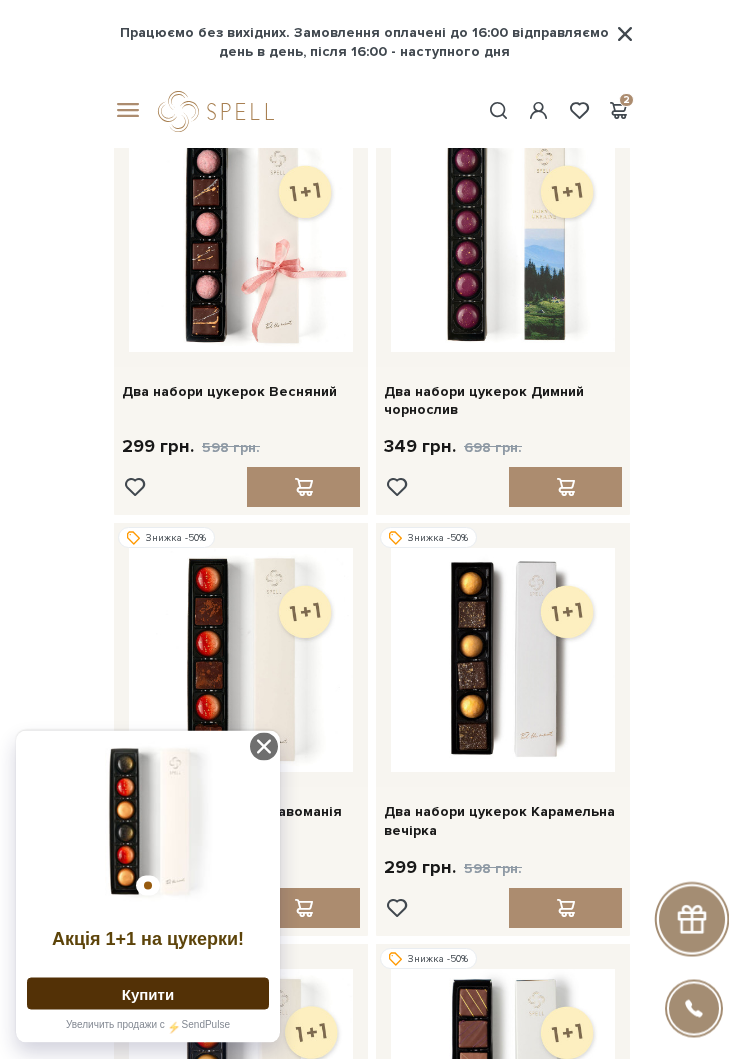 scroll, scrollTop: 4362, scrollLeft: 0, axis: vertical 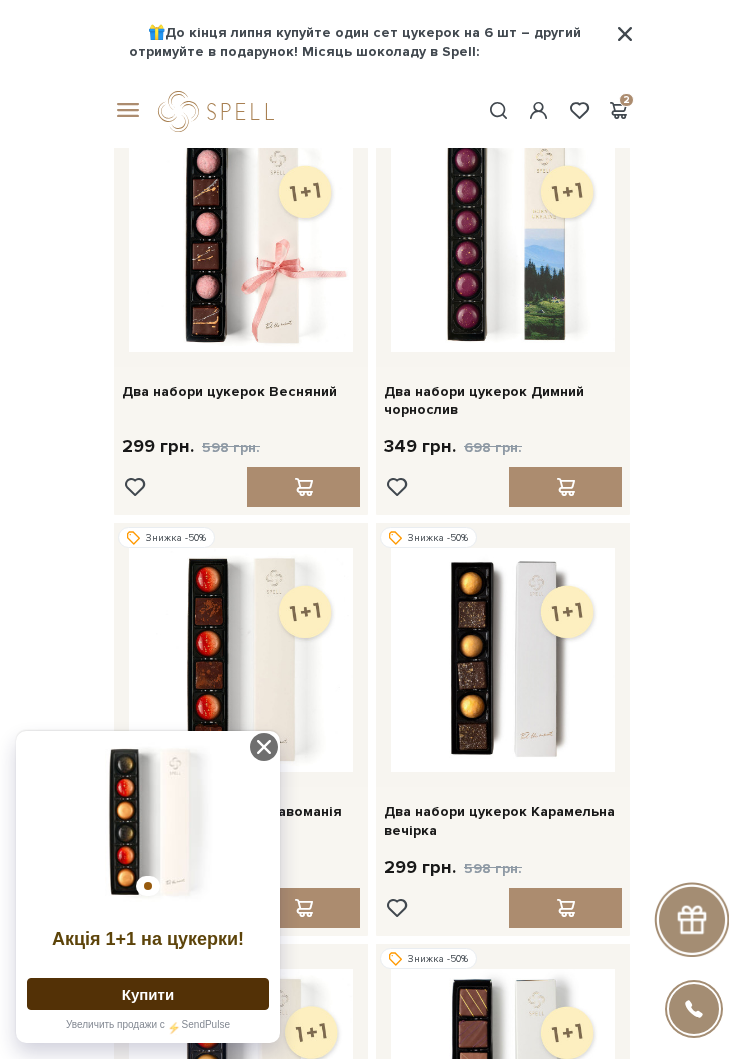 click at bounding box center [565, 487] 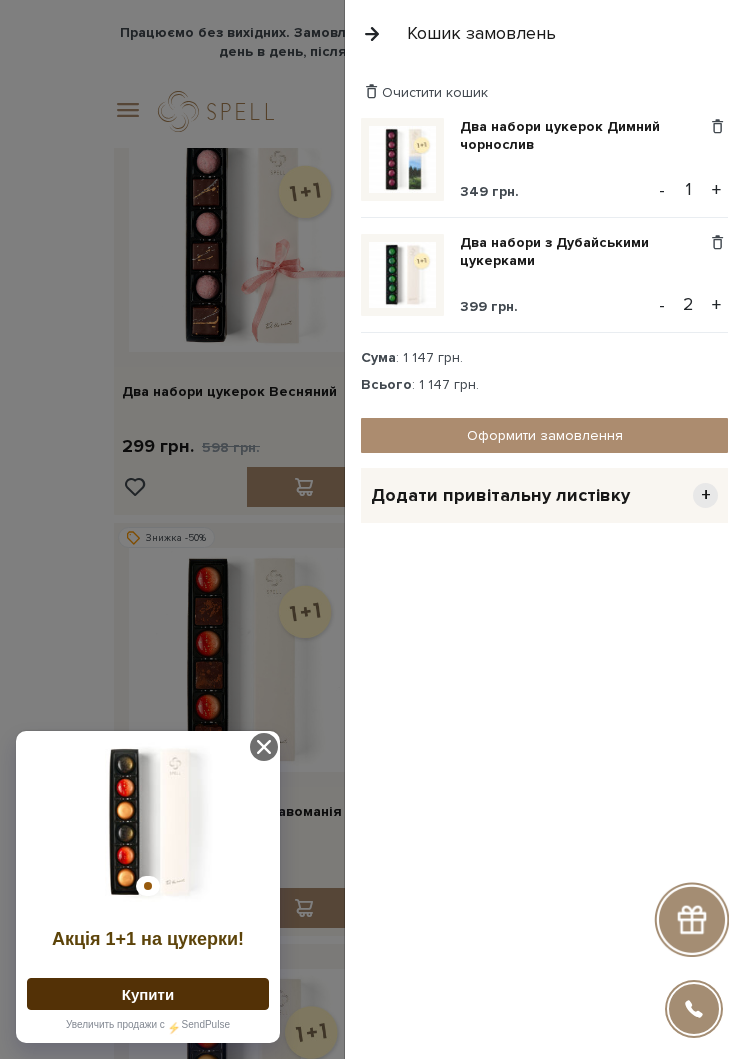click at bounding box center (372, 529) 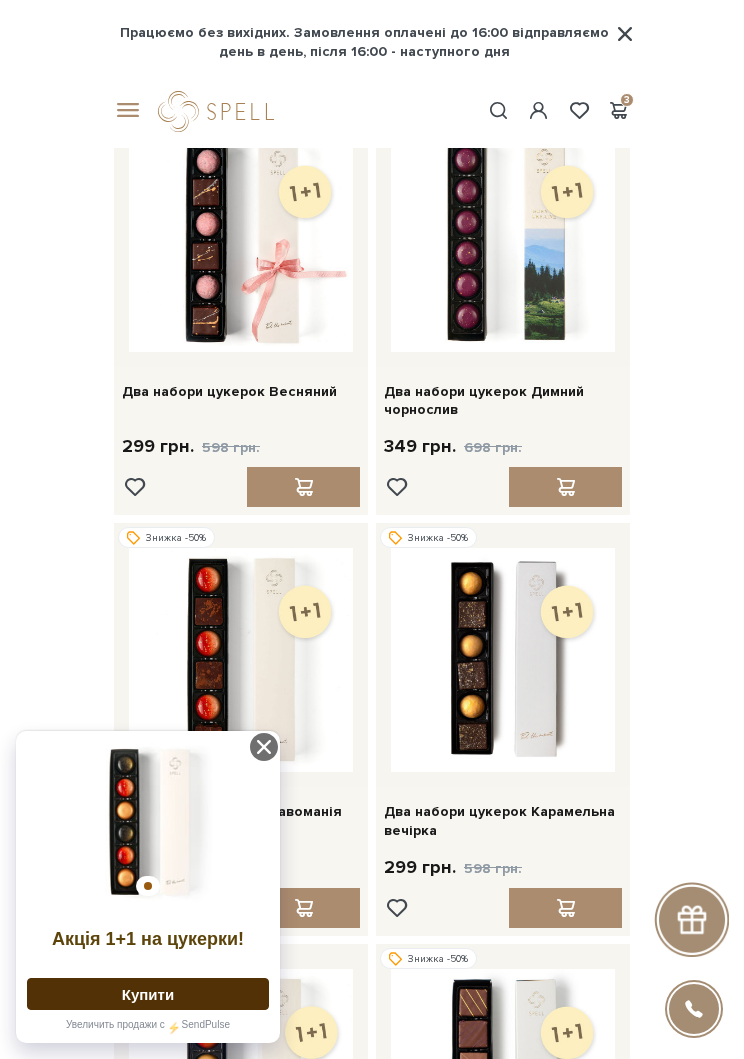 click 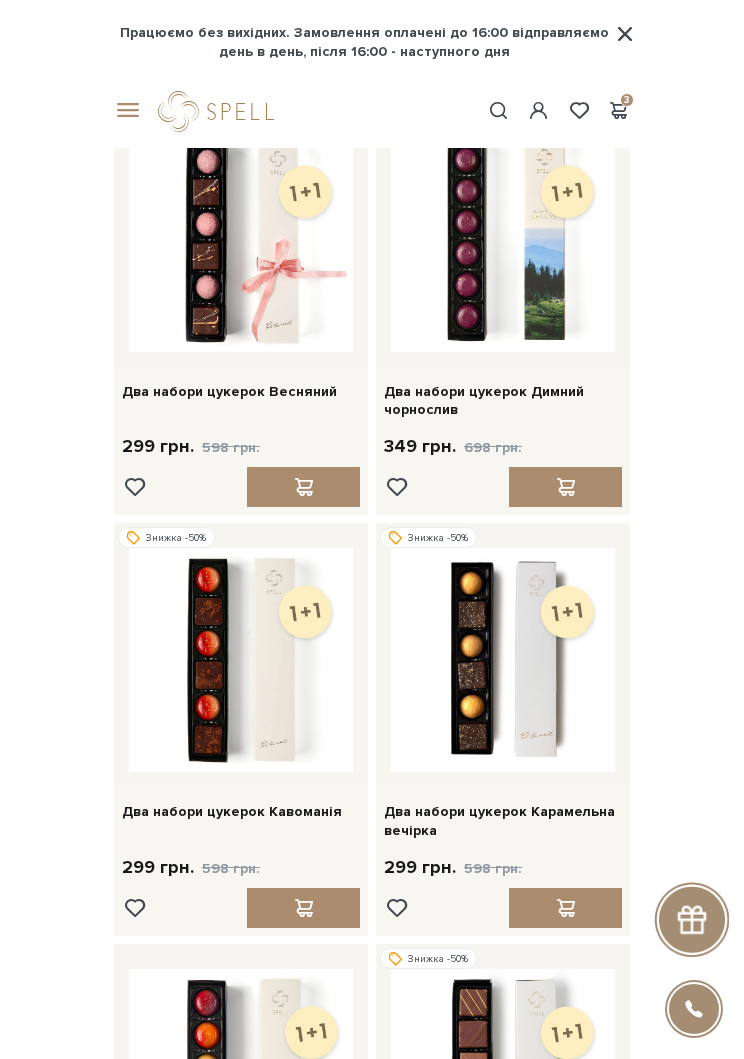click on "Два набори цукерок Кавоманія" at bounding box center [241, 808] 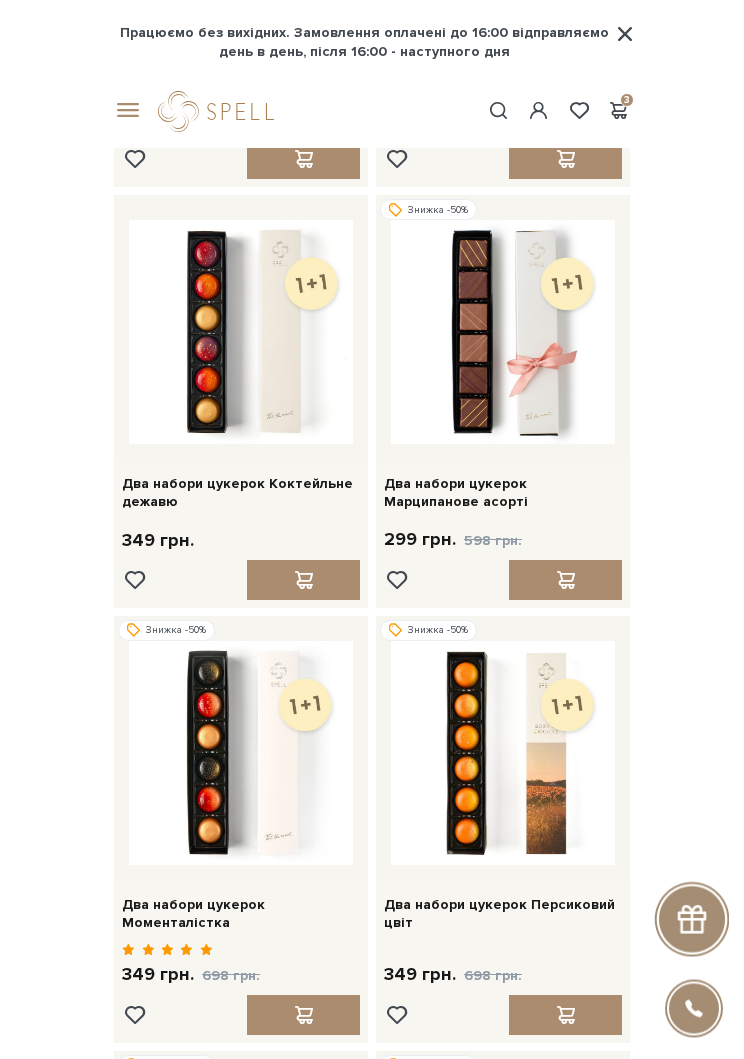 scroll, scrollTop: 5113, scrollLeft: 0, axis: vertical 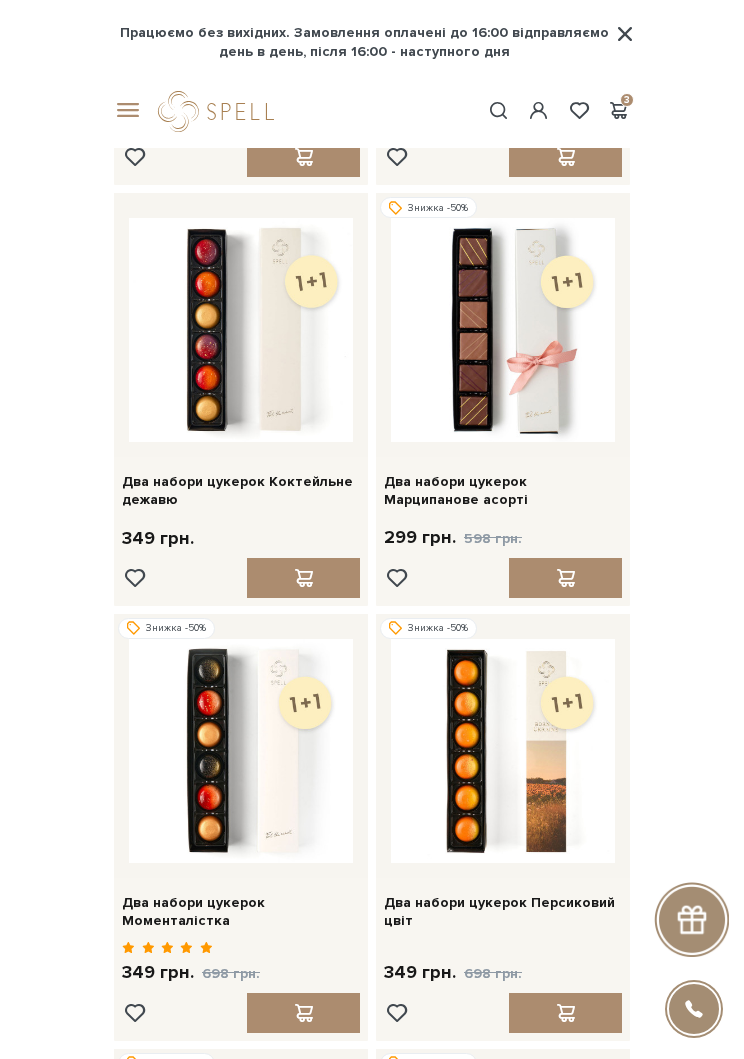click at bounding box center [565, 578] 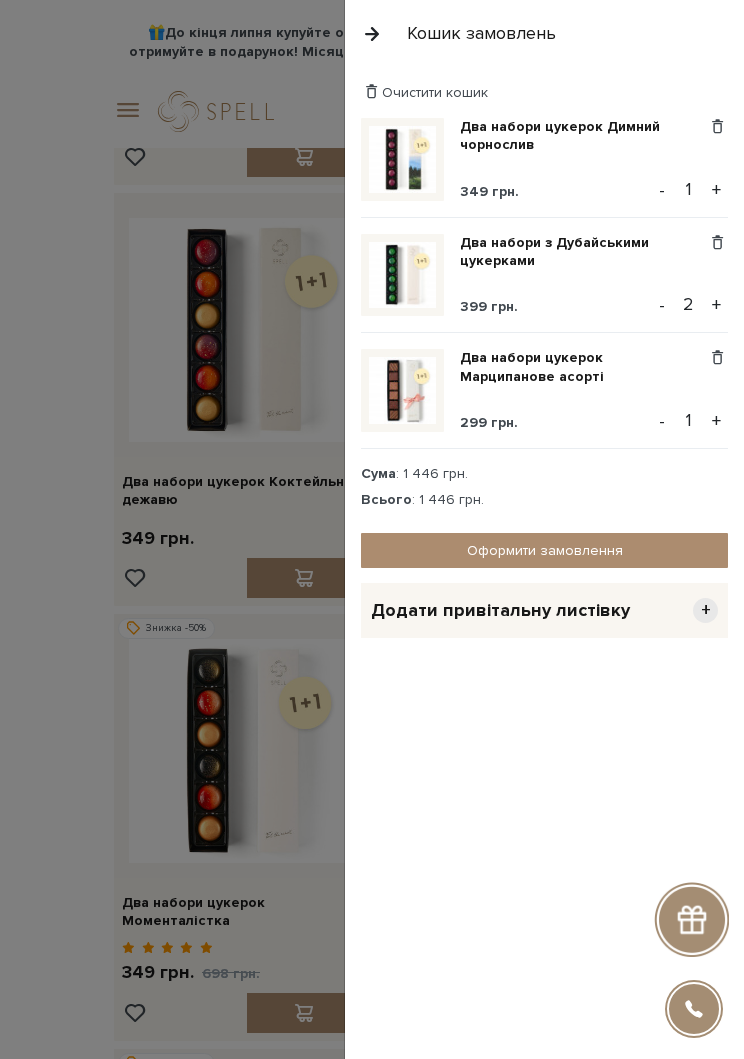 click at bounding box center [372, 33] 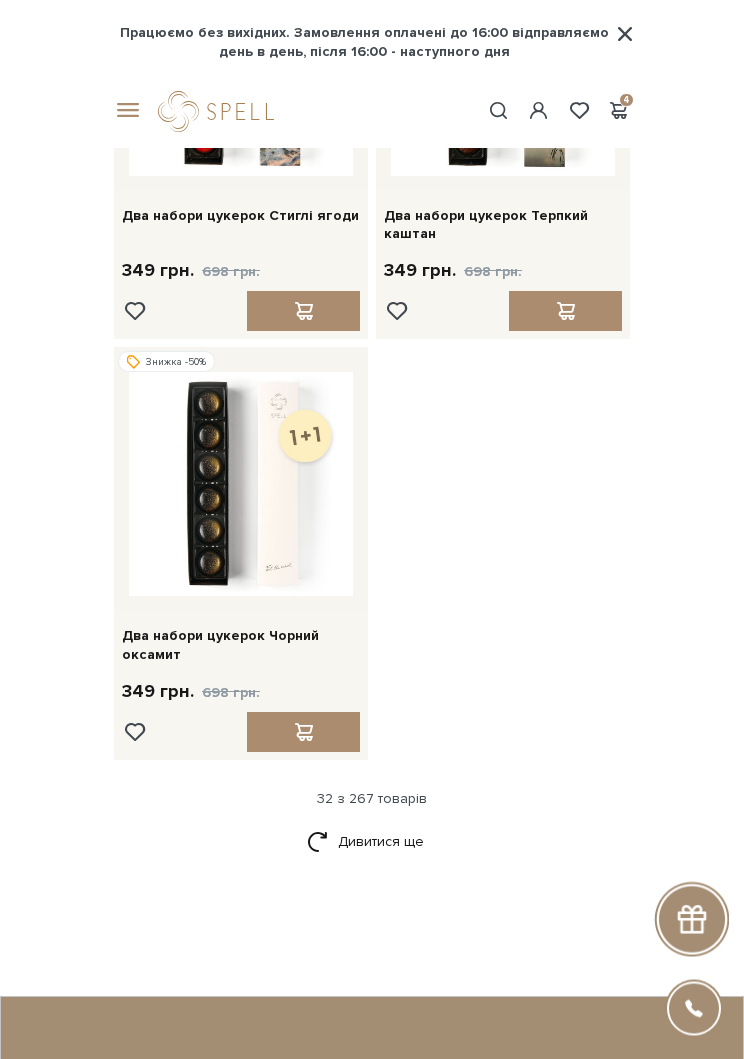 scroll, scrollTop: 6639, scrollLeft: 0, axis: vertical 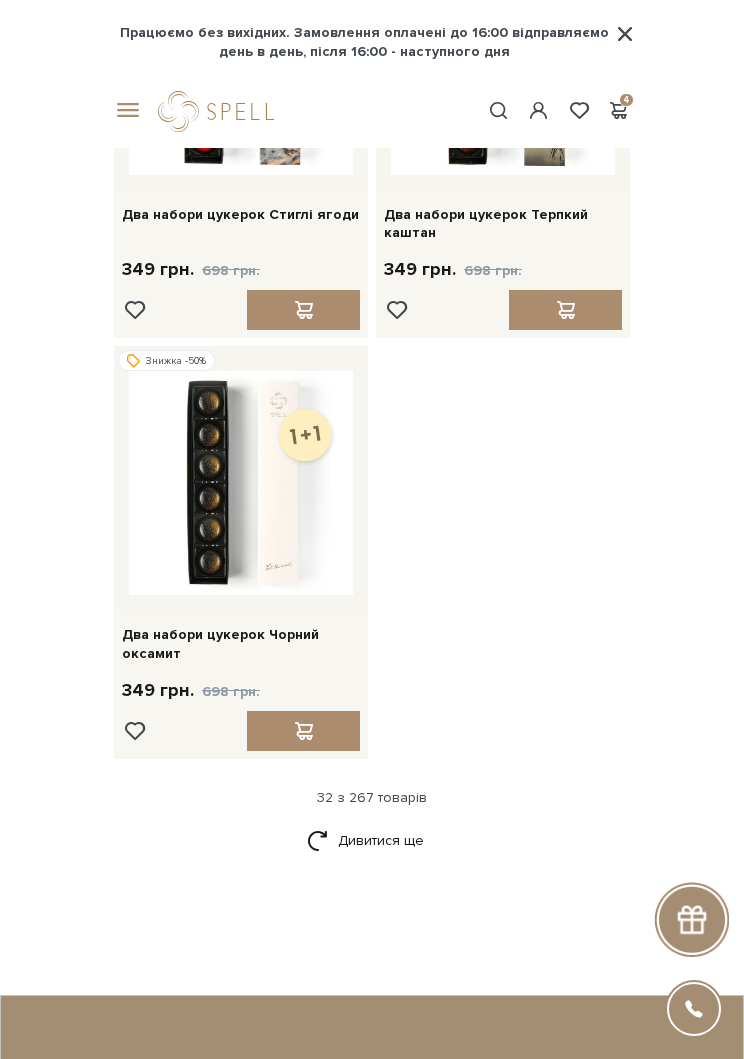click on "Дивитися ще" at bounding box center (372, 840) 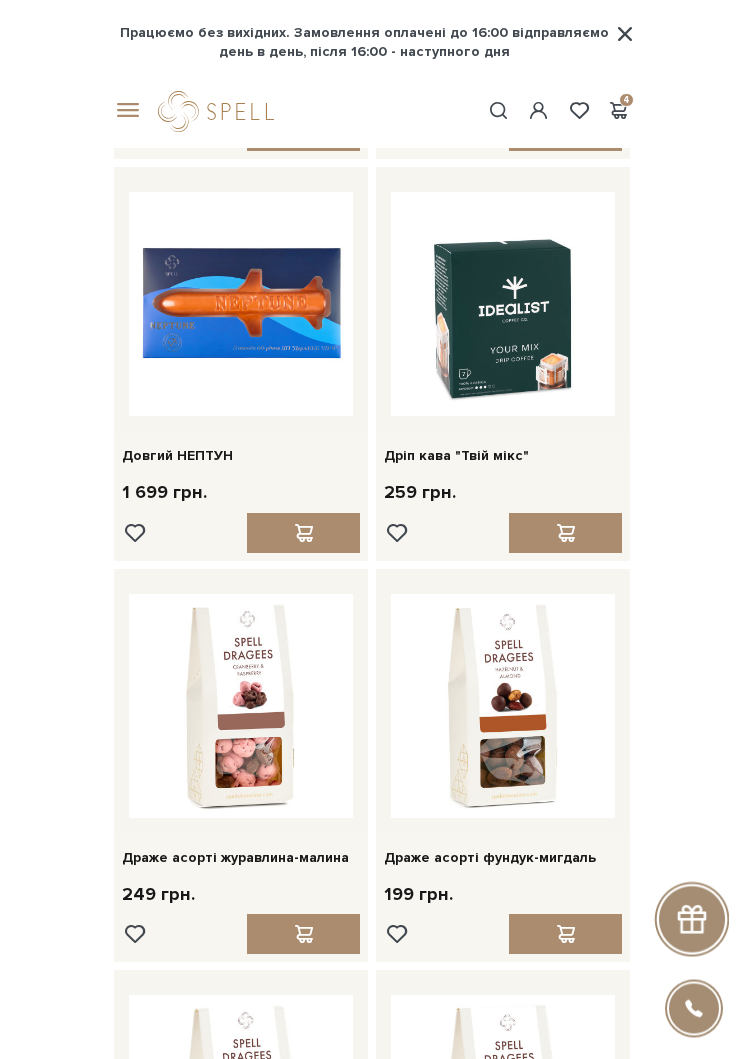 scroll, scrollTop: 7651, scrollLeft: 0, axis: vertical 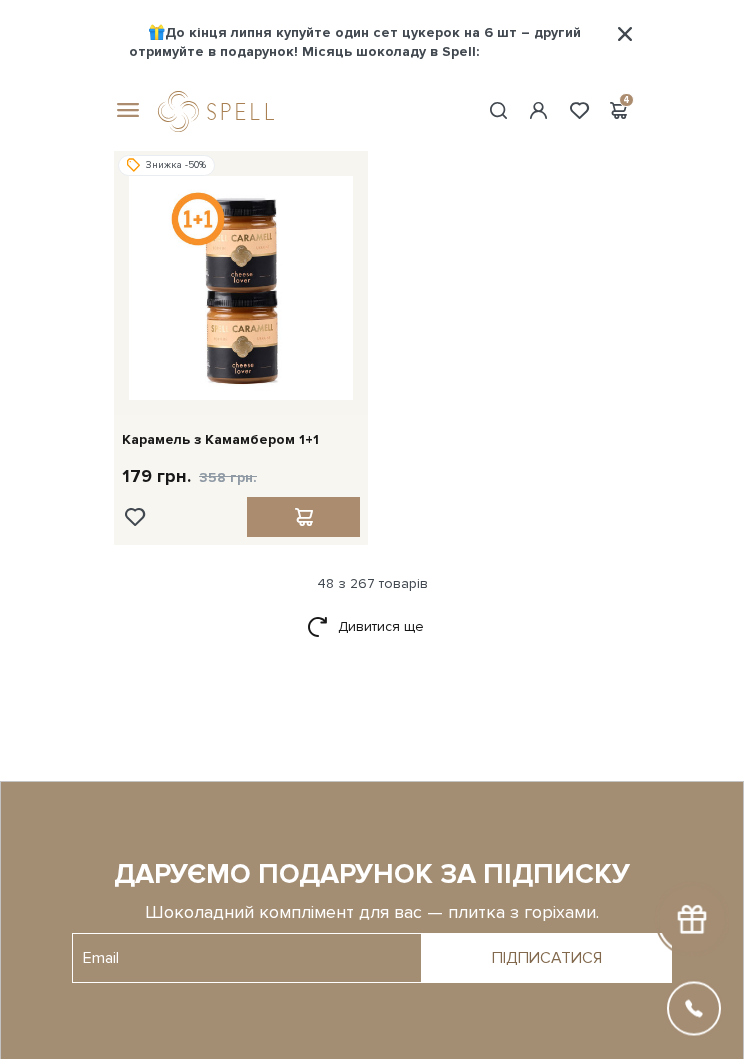 click on "Дивитися ще" at bounding box center (372, 627) 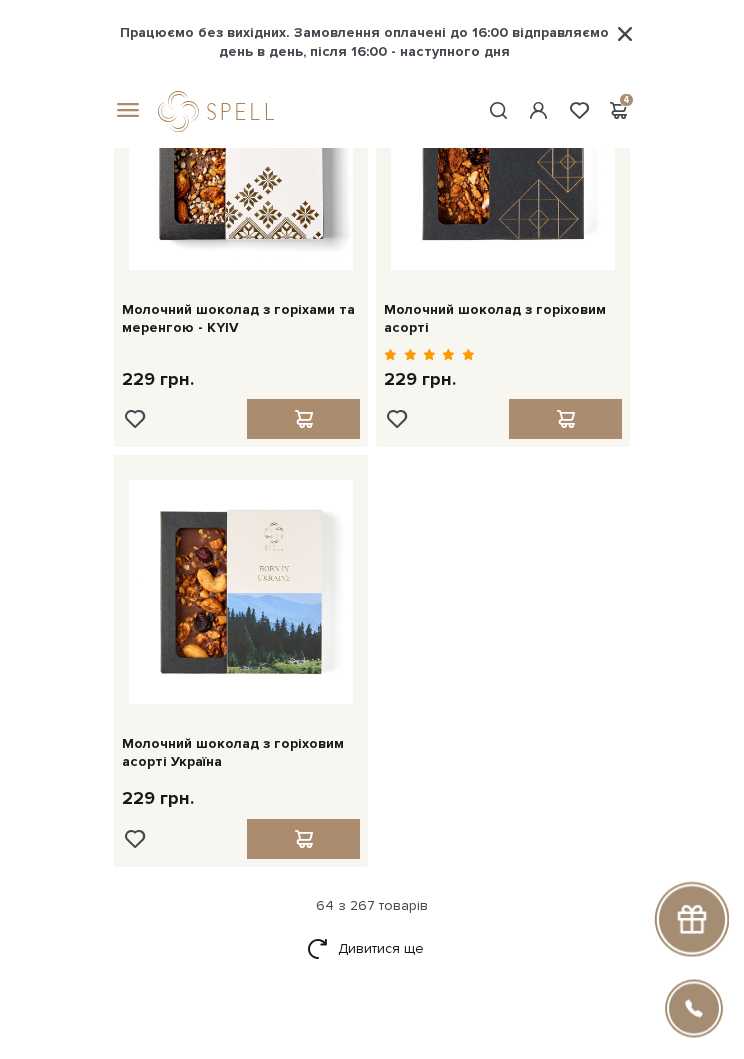scroll, scrollTop: 13198, scrollLeft: 0, axis: vertical 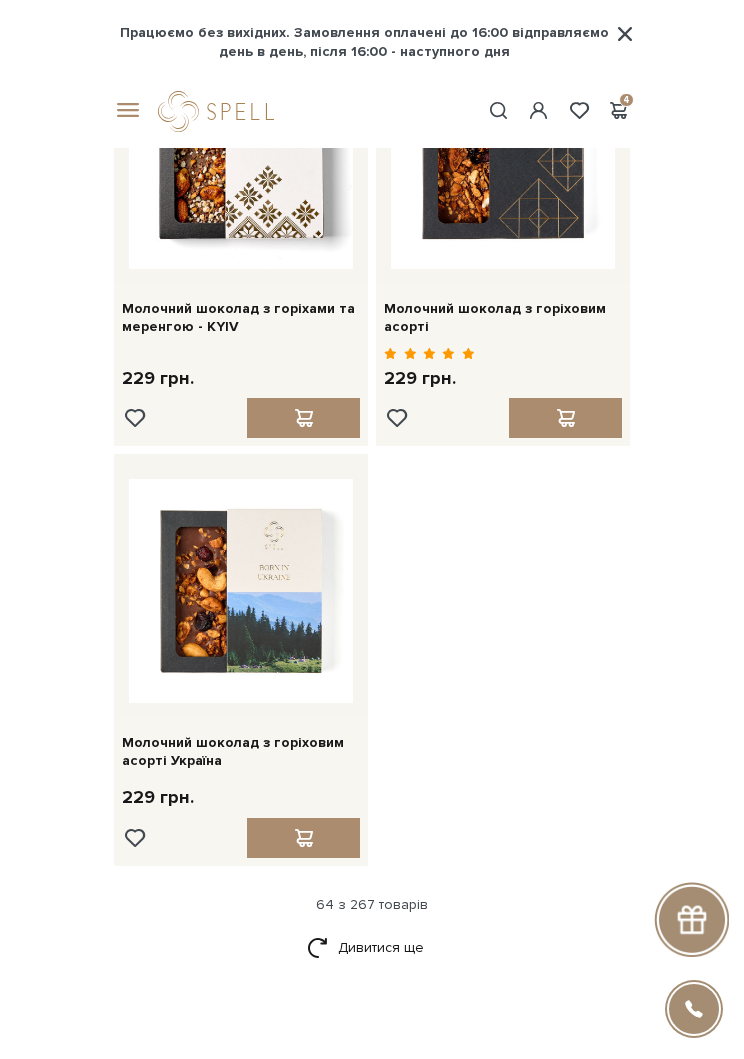 click on "Дивитися ще" at bounding box center [372, 947] 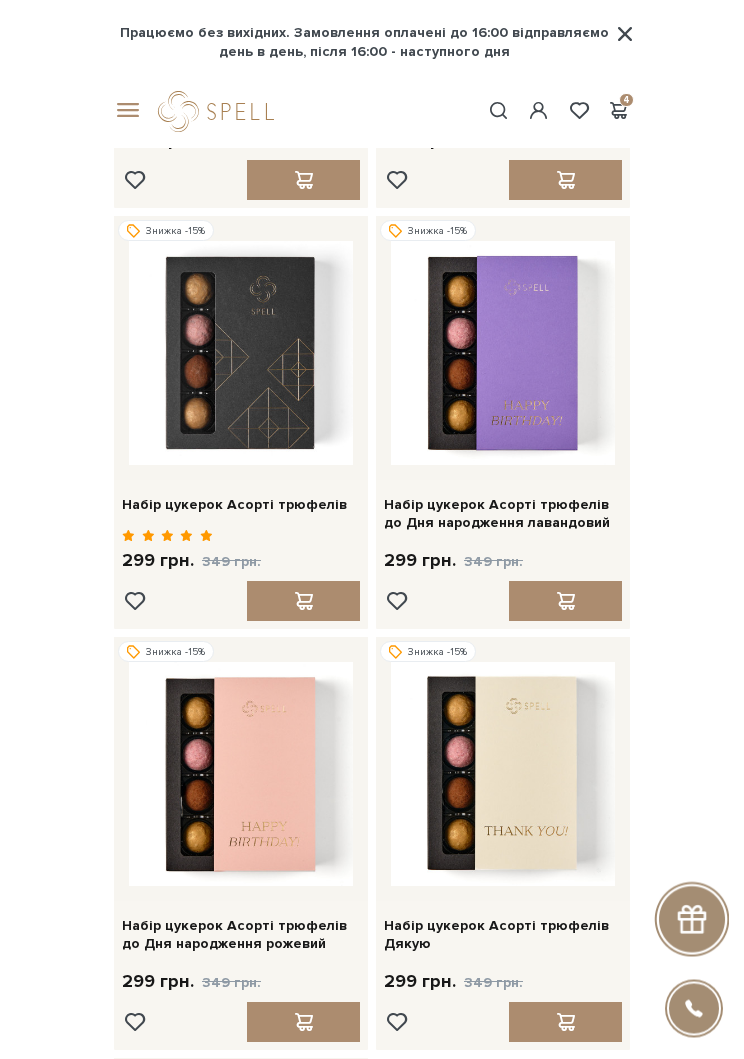 scroll, scrollTop: 15981, scrollLeft: 0, axis: vertical 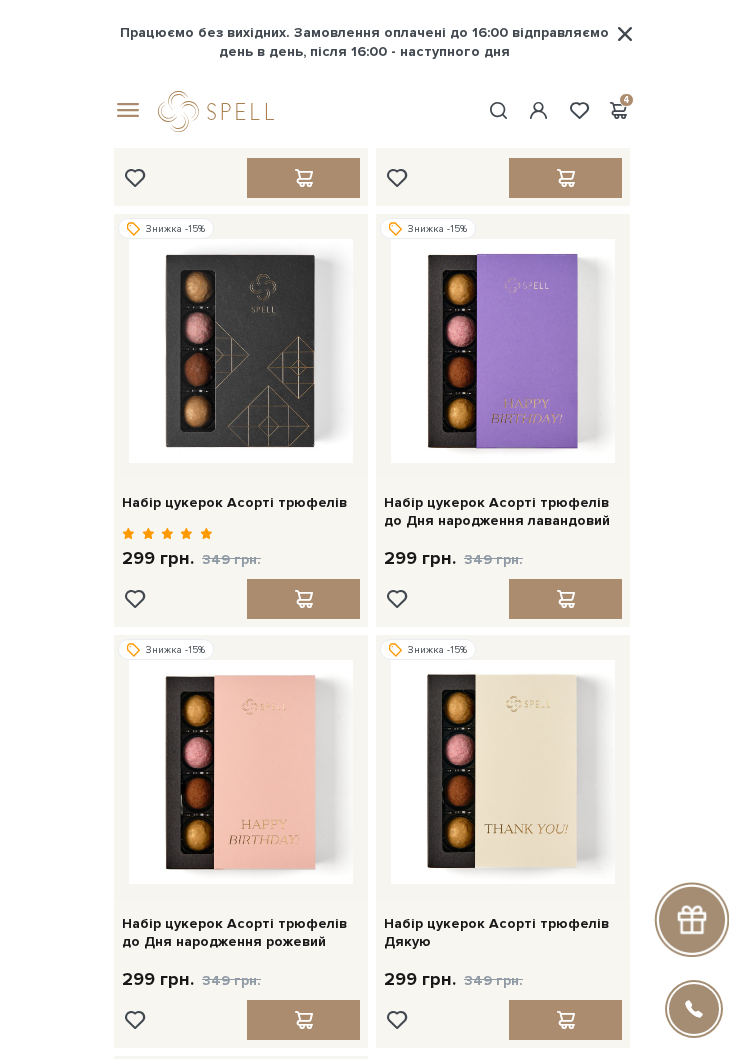 click at bounding box center (565, 599) 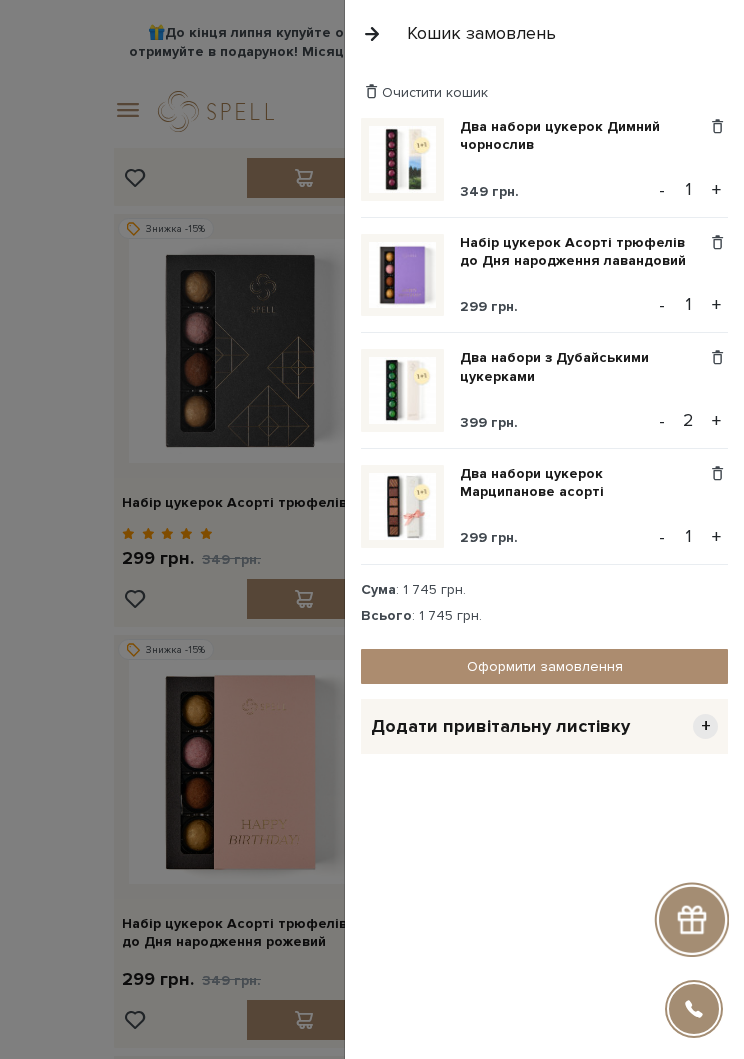 click at bounding box center [372, 529] 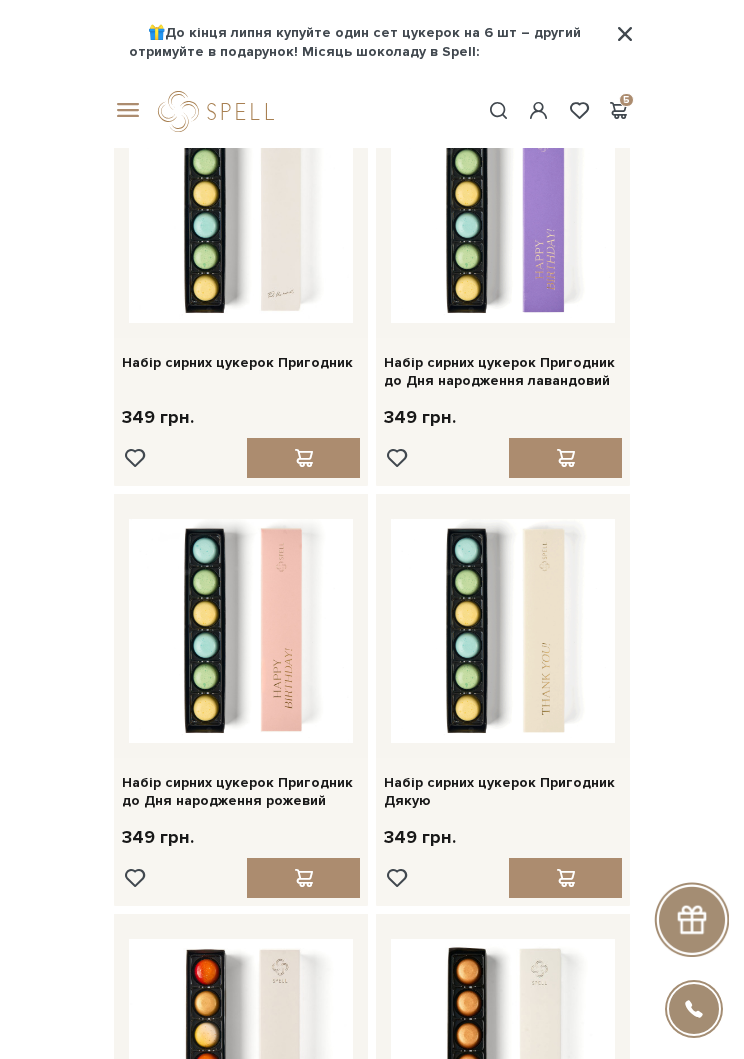 scroll, scrollTop: 14877, scrollLeft: 0, axis: vertical 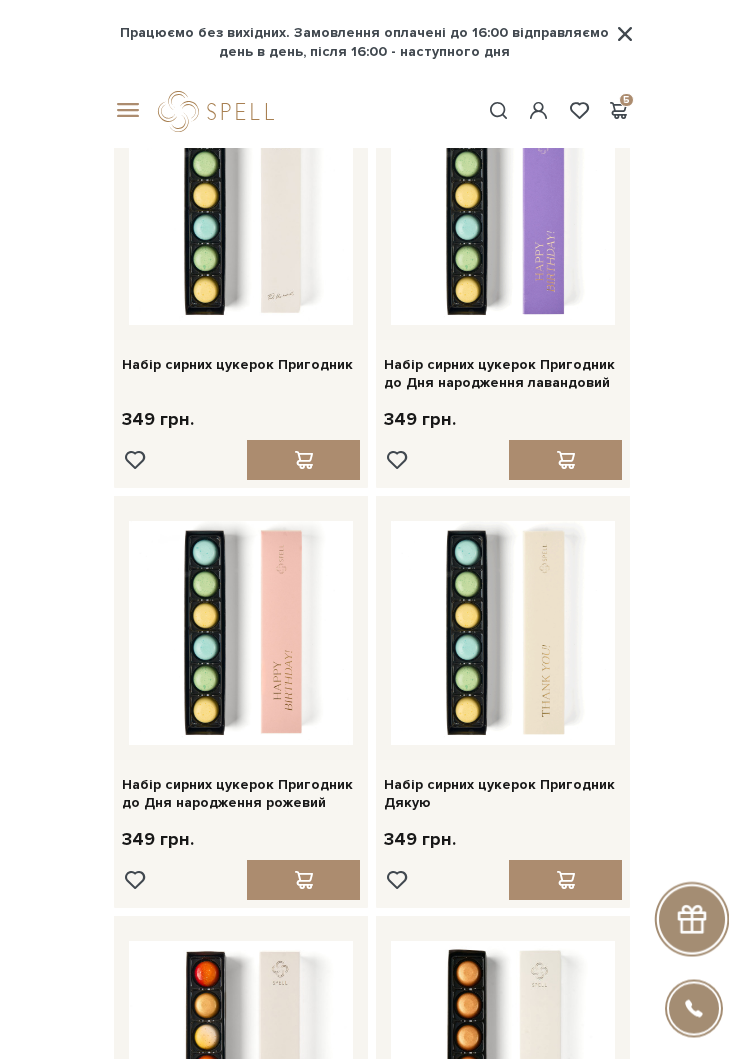 click at bounding box center (618, 110) 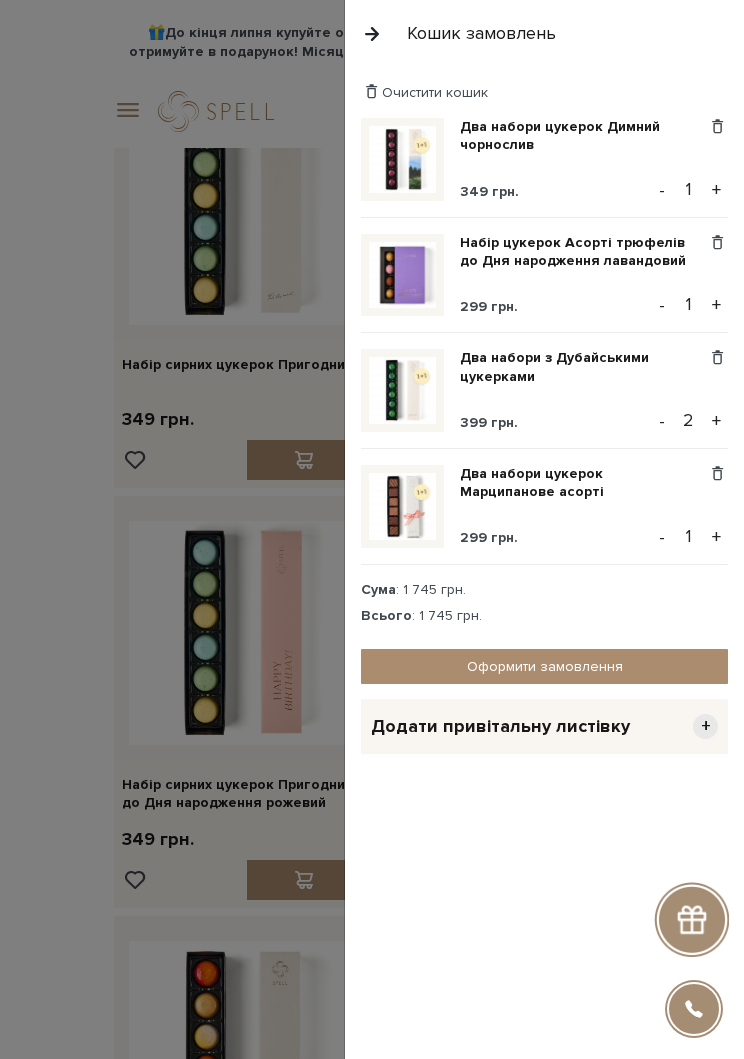 click on "-" at bounding box center (662, 421) 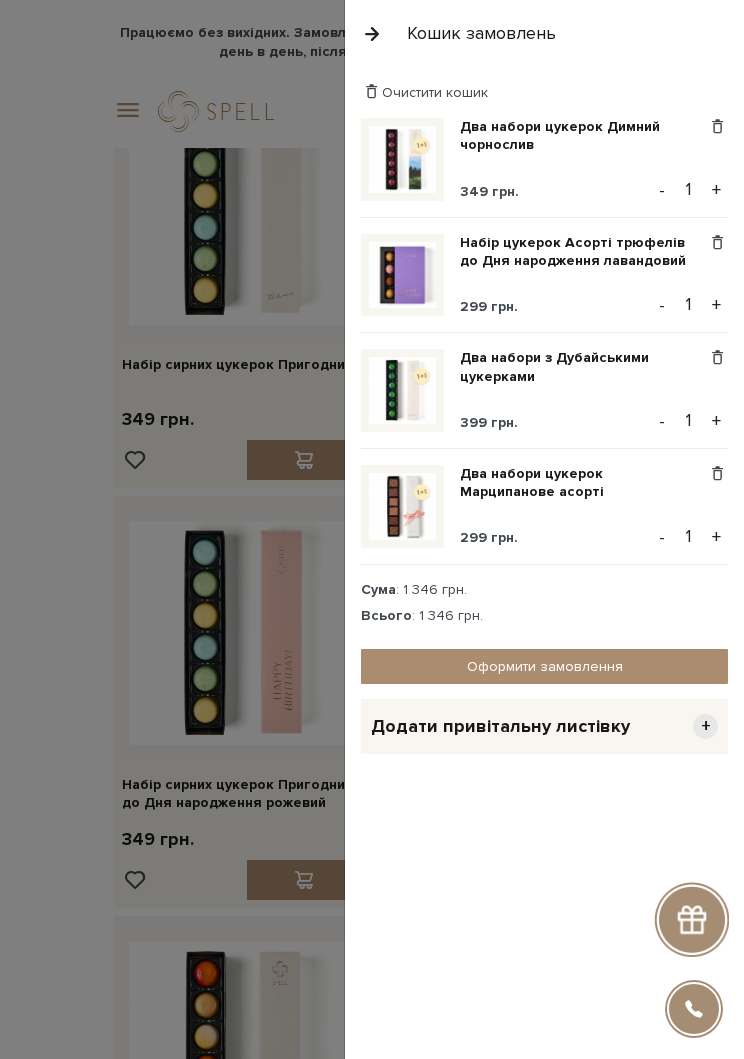 click on "Два набори цукерок Марципанове асорті" at bounding box center (583, 483) 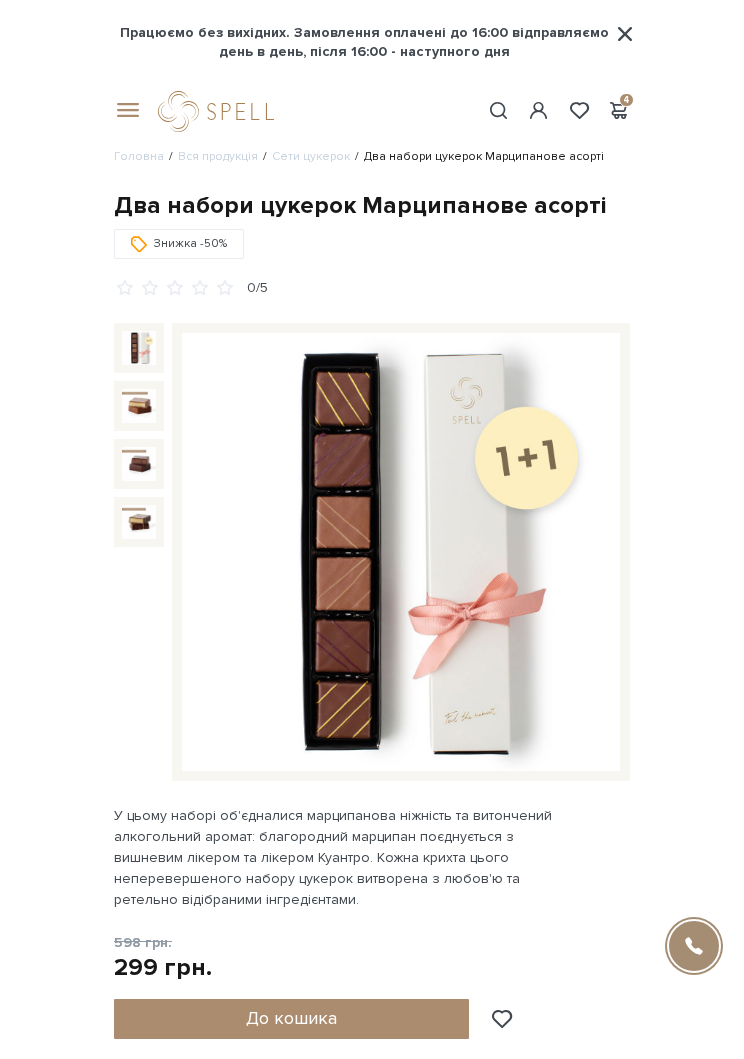 scroll, scrollTop: 0, scrollLeft: 0, axis: both 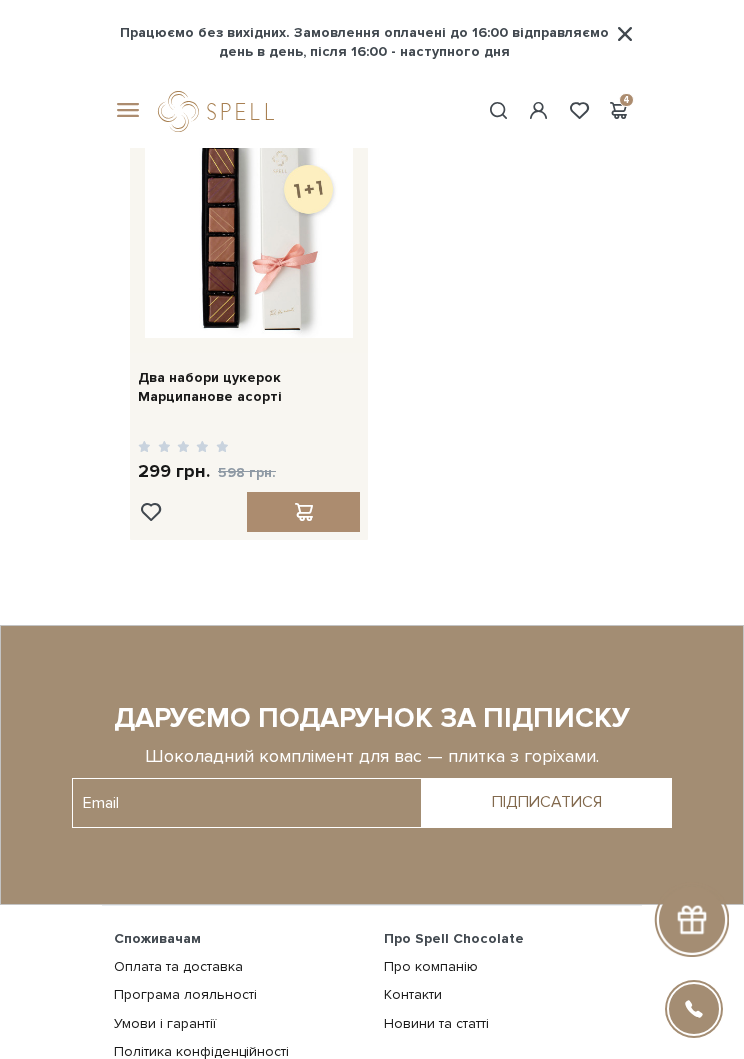 click at bounding box center [618, 110] 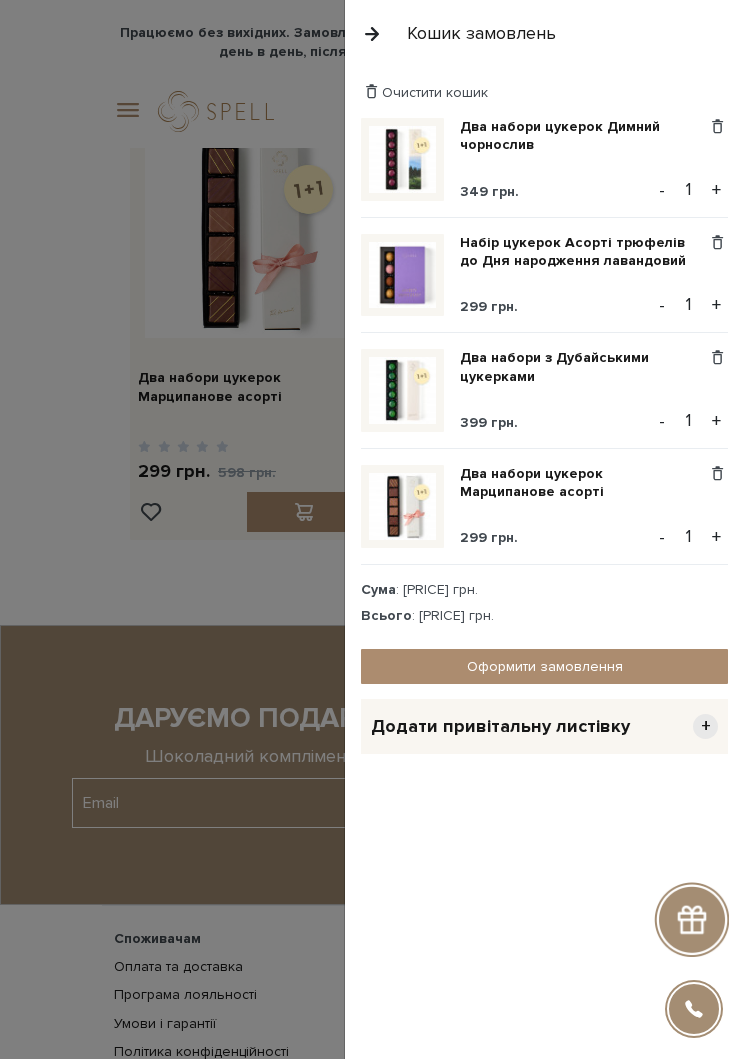 click on "Два набори цукерок Димний чорнослив
349 грн.
Видалити
Додати в обрані
-
1
+
Набір цукерок Асорті трюфелів до Дня народження лавандовий
299 грн. - 1 +" at bounding box center [552, 375] 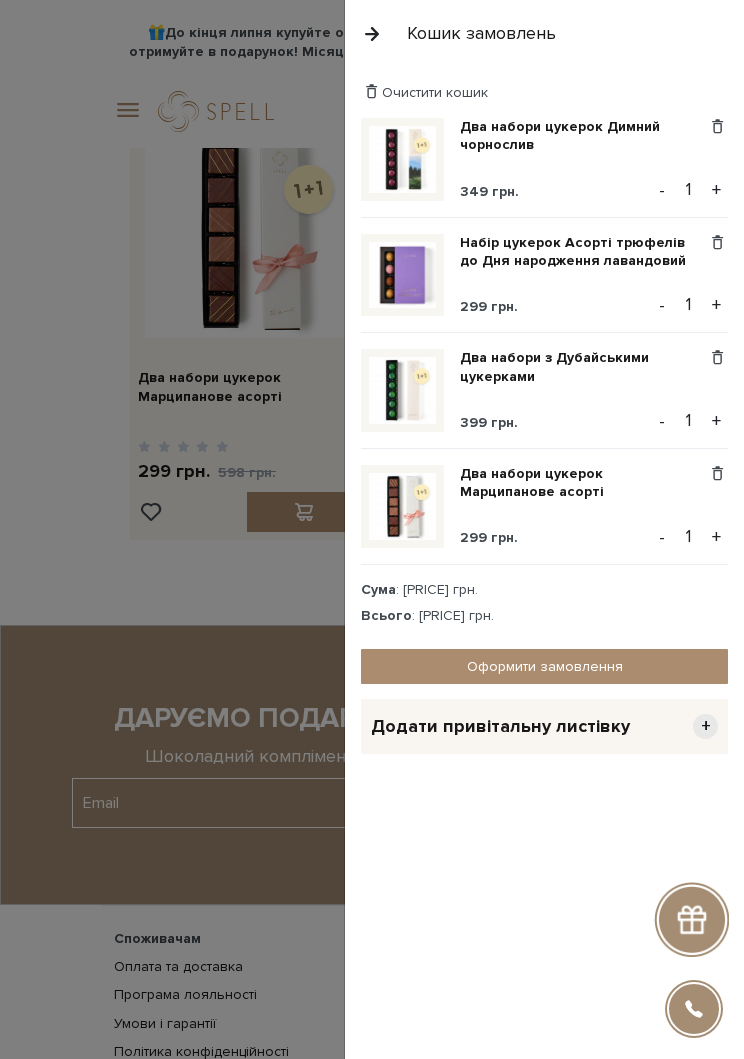click on "Два набори цукерок Димний чорнослив
349 грн.
Видалити
Додати в обрані
-
1
+
Набір цукерок Асорті трюфелів до Дня народження лавандовий
299 грн. - 1 +" at bounding box center [552, 375] 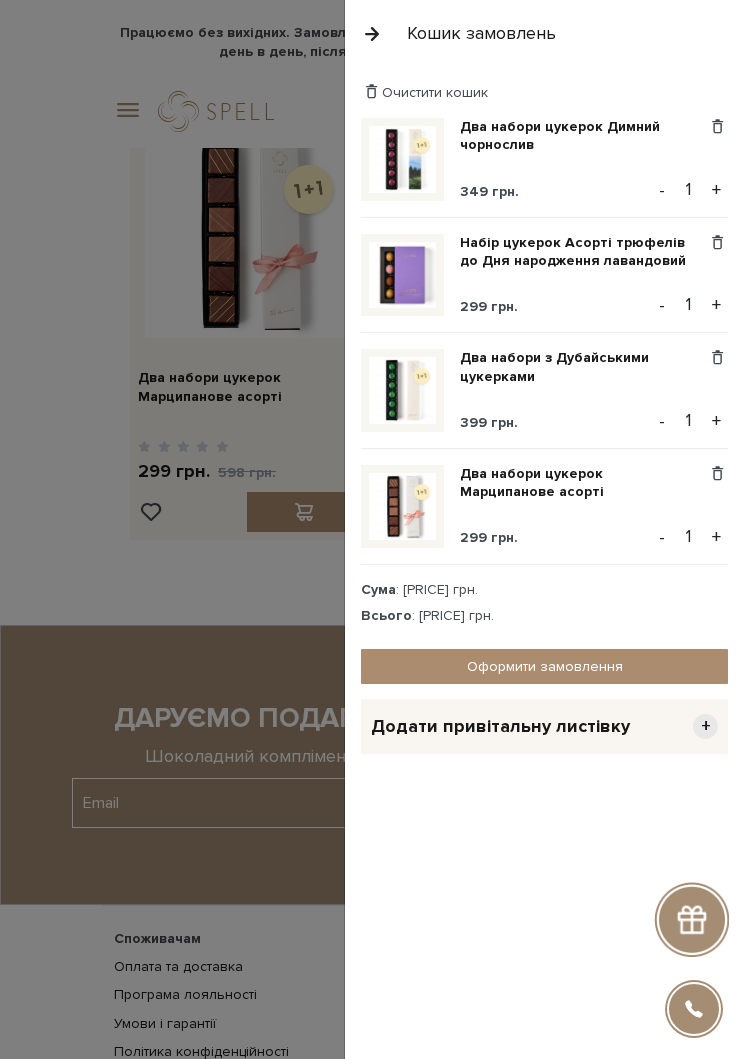 click on "-" at bounding box center (662, 537) 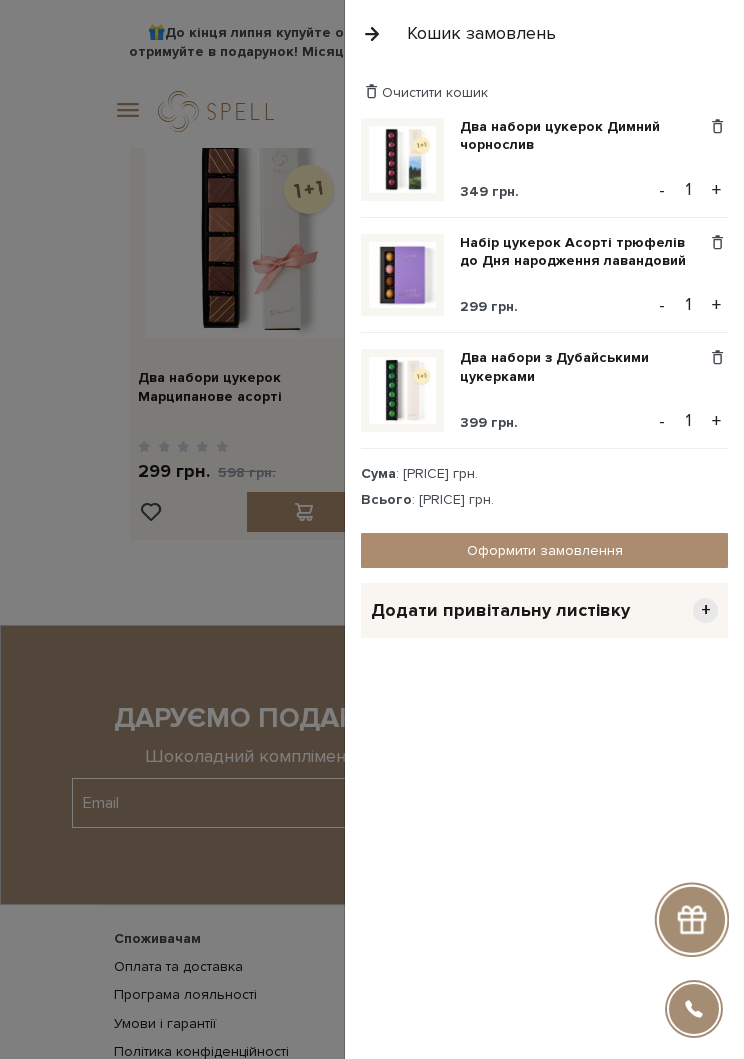 click on "-" at bounding box center [662, 190] 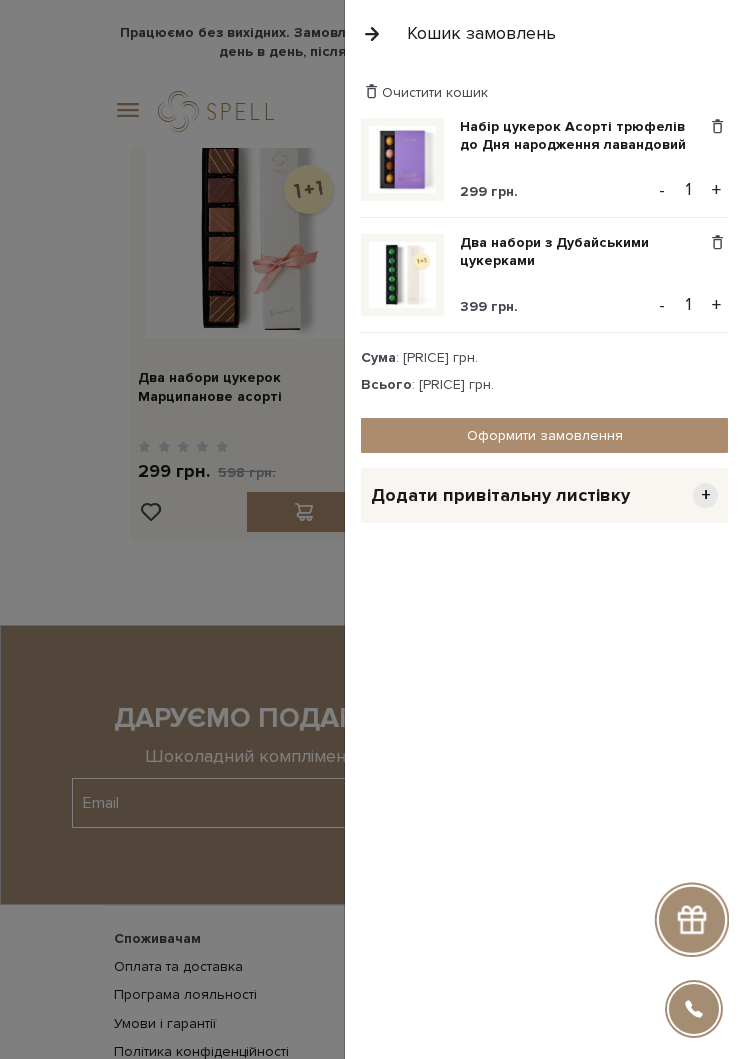 click on "Оформити замовлення" at bounding box center (544, 435) 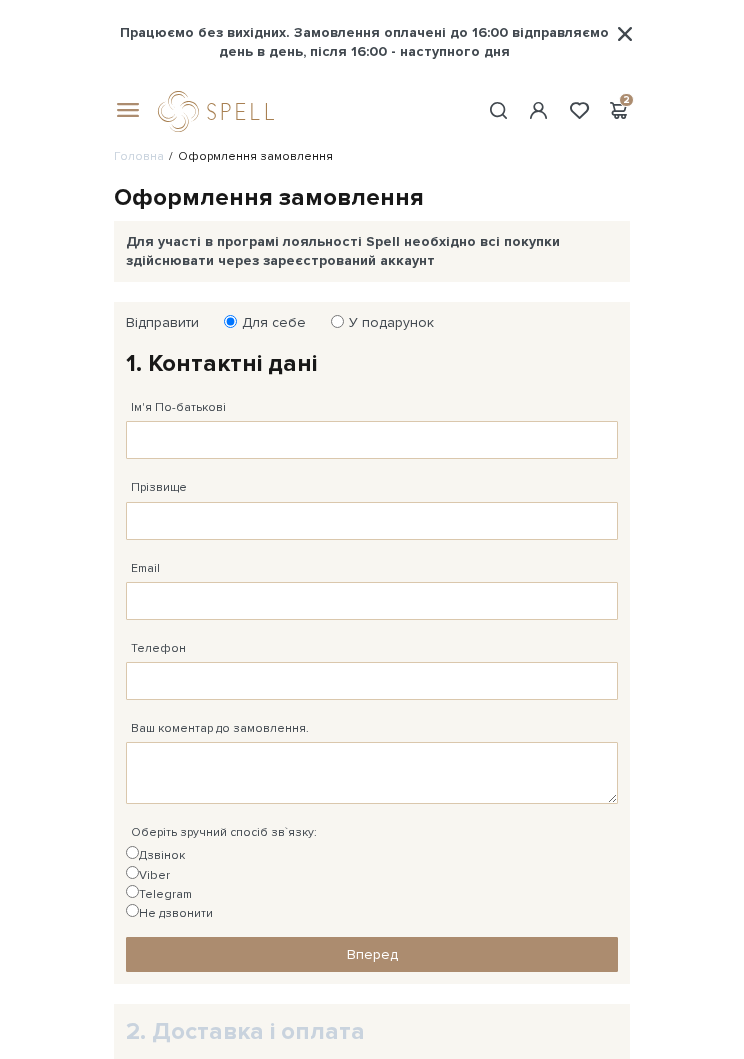 scroll, scrollTop: 0, scrollLeft: 0, axis: both 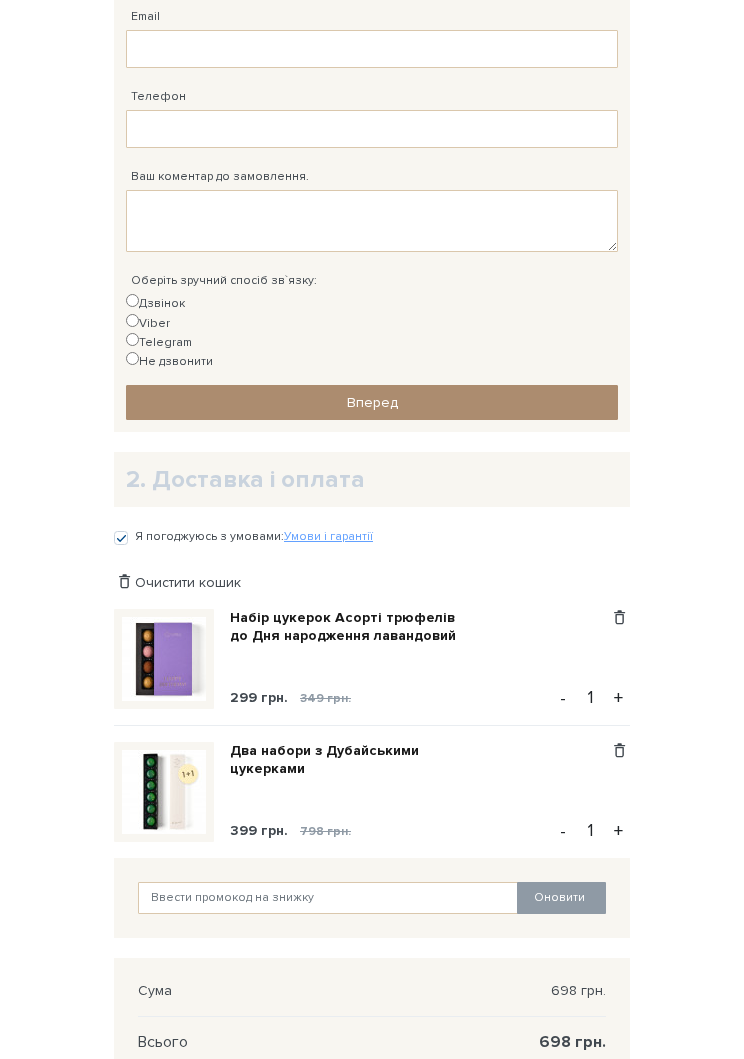 click on "Набір цукерок Асорті трюфелів до Дня народження лавандовий" at bounding box center [360, 627] 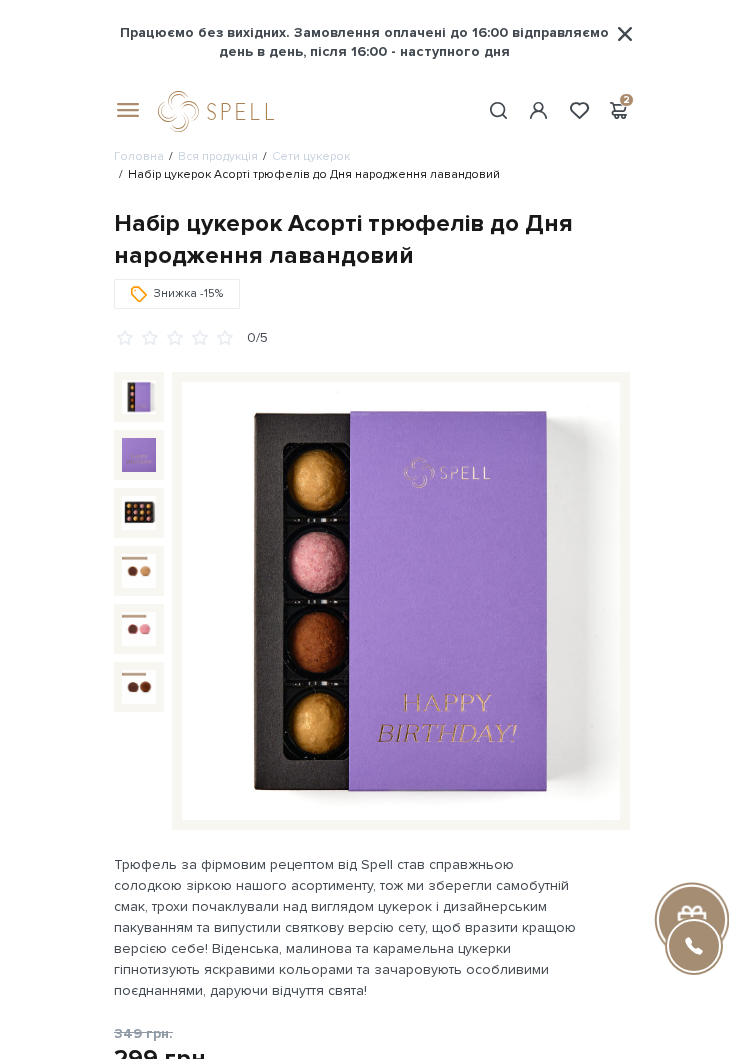 scroll, scrollTop: 0, scrollLeft: 0, axis: both 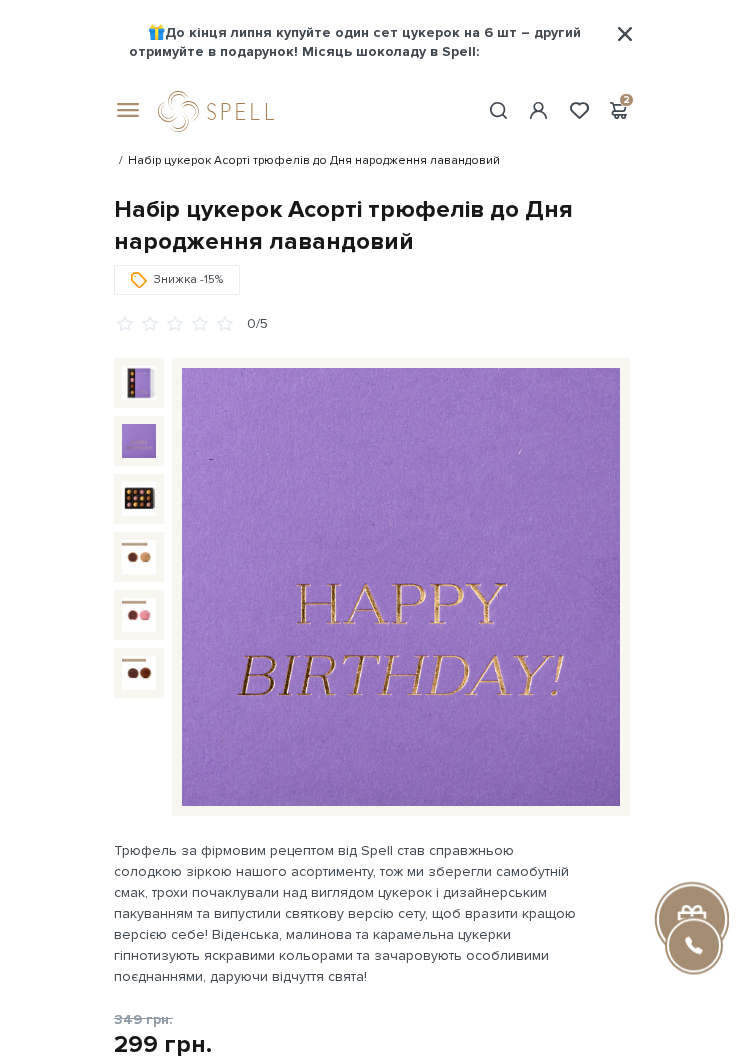 click at bounding box center (139, 442) 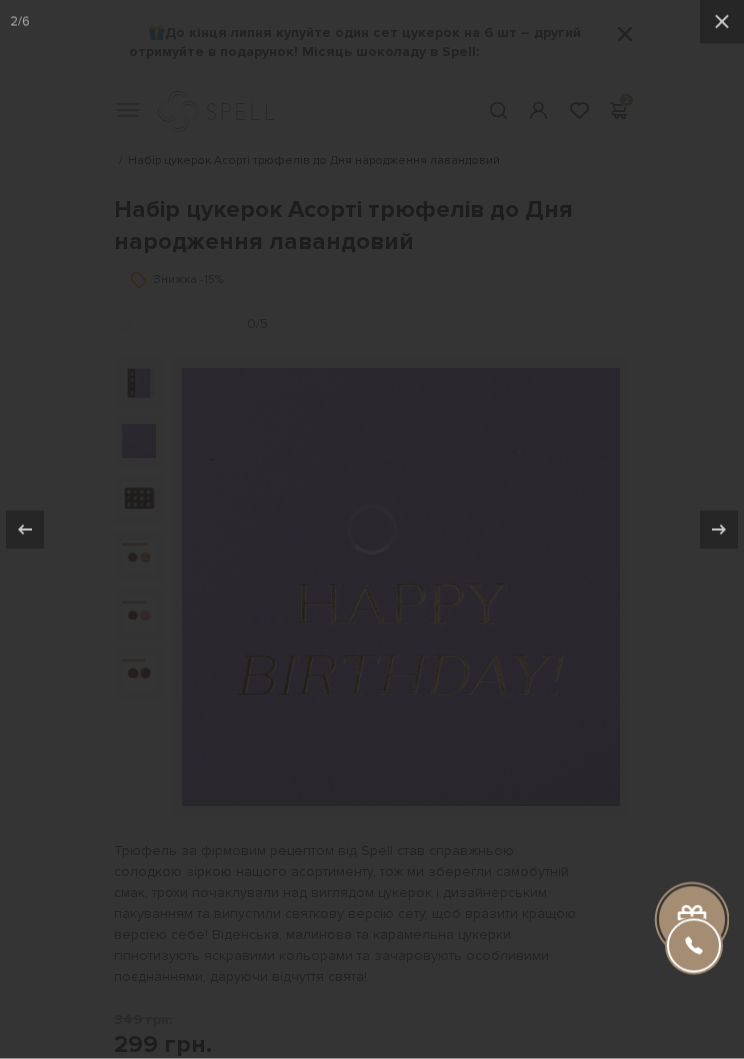 scroll, scrollTop: 14, scrollLeft: 0, axis: vertical 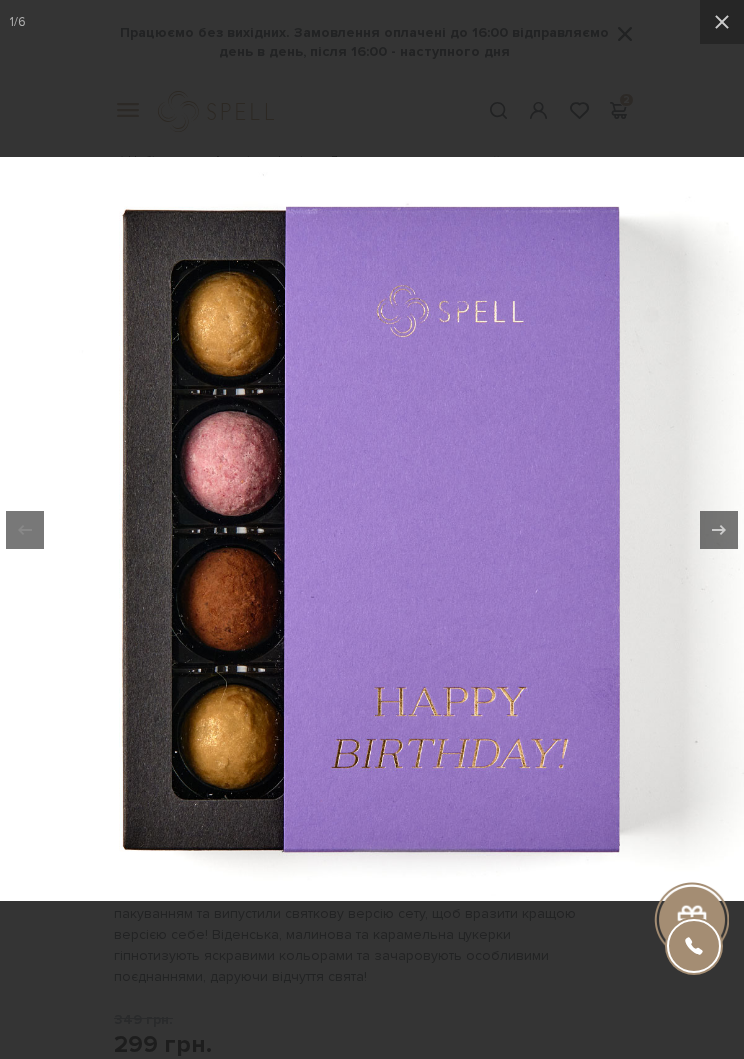 click 